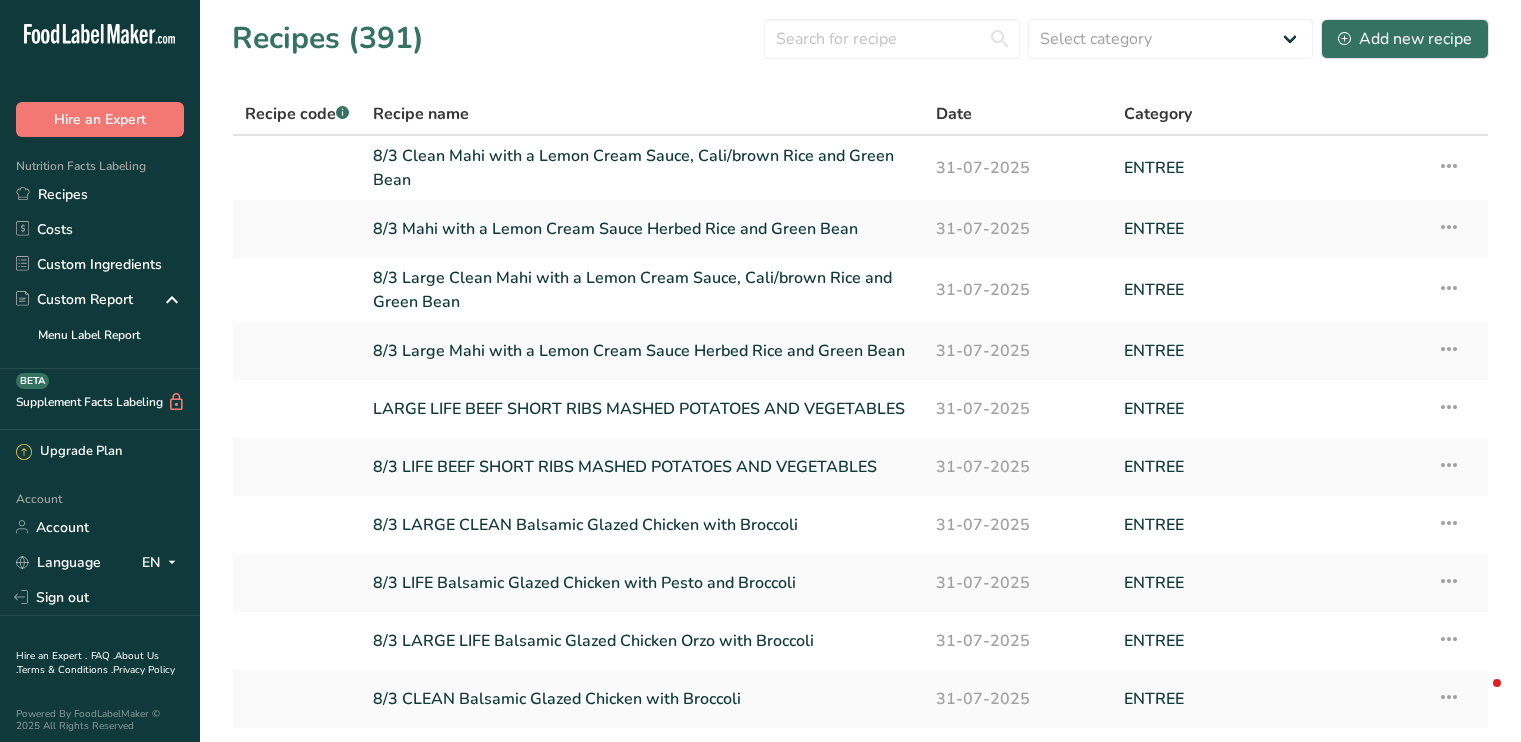 scroll, scrollTop: 0, scrollLeft: 0, axis: both 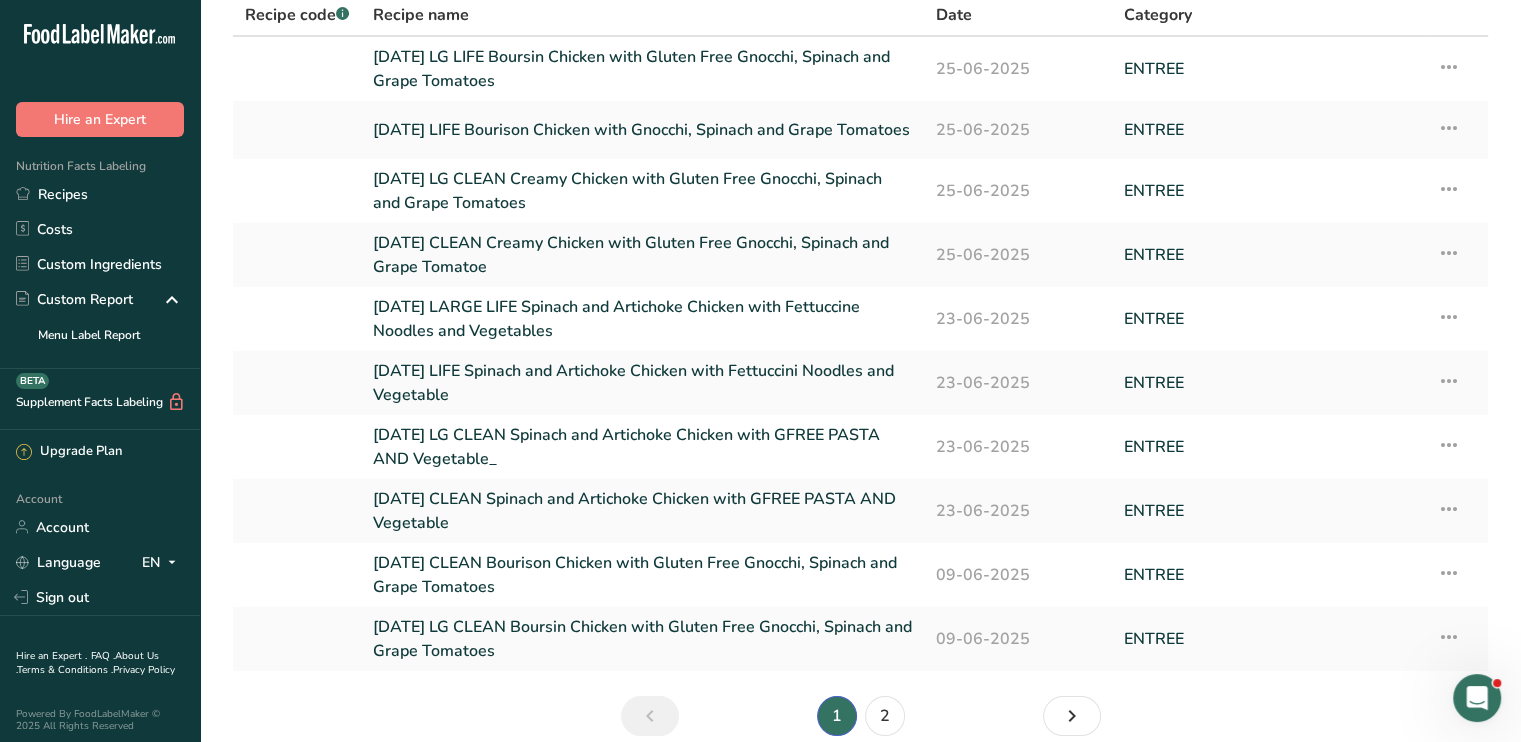 type on "SPINACH" 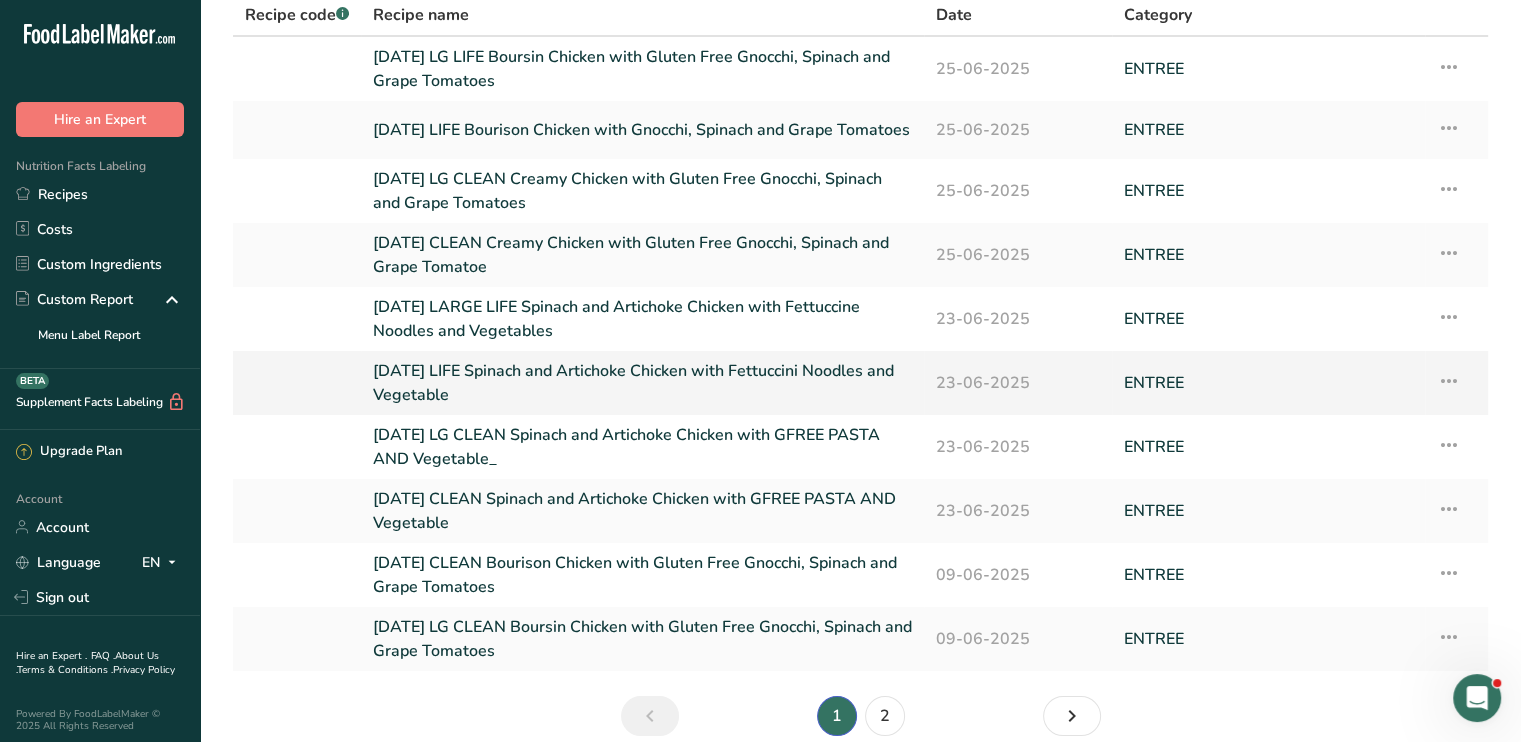 click on "[DATE] LIFE Spinach and Artichoke Chicken with Fettuccini Noodles and Vegetable" at bounding box center (642, 383) 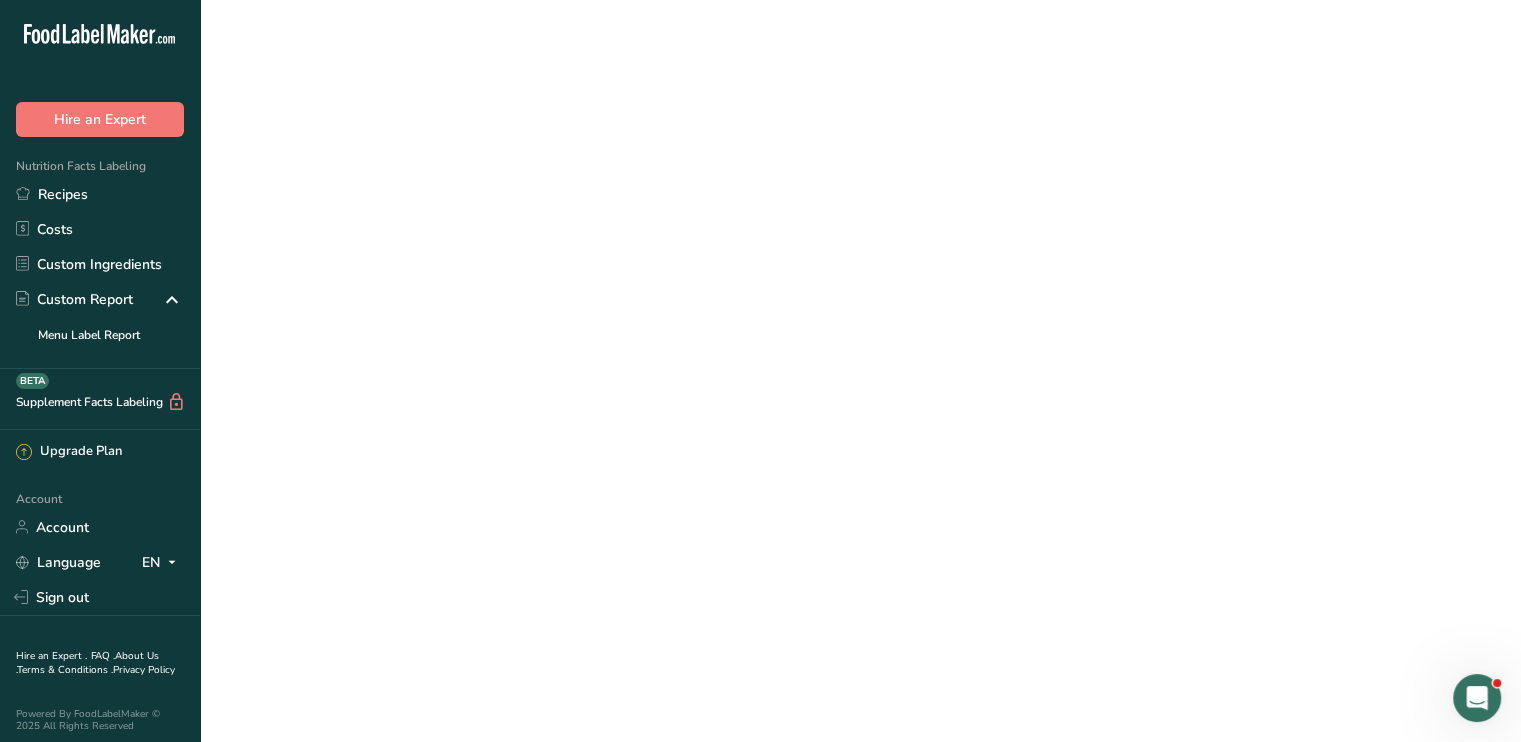 click on "[DATE] LIFE Spinach and Artichoke Chicken with Fettuccini Noodles and Vegetable" at bounding box center (642, 383) 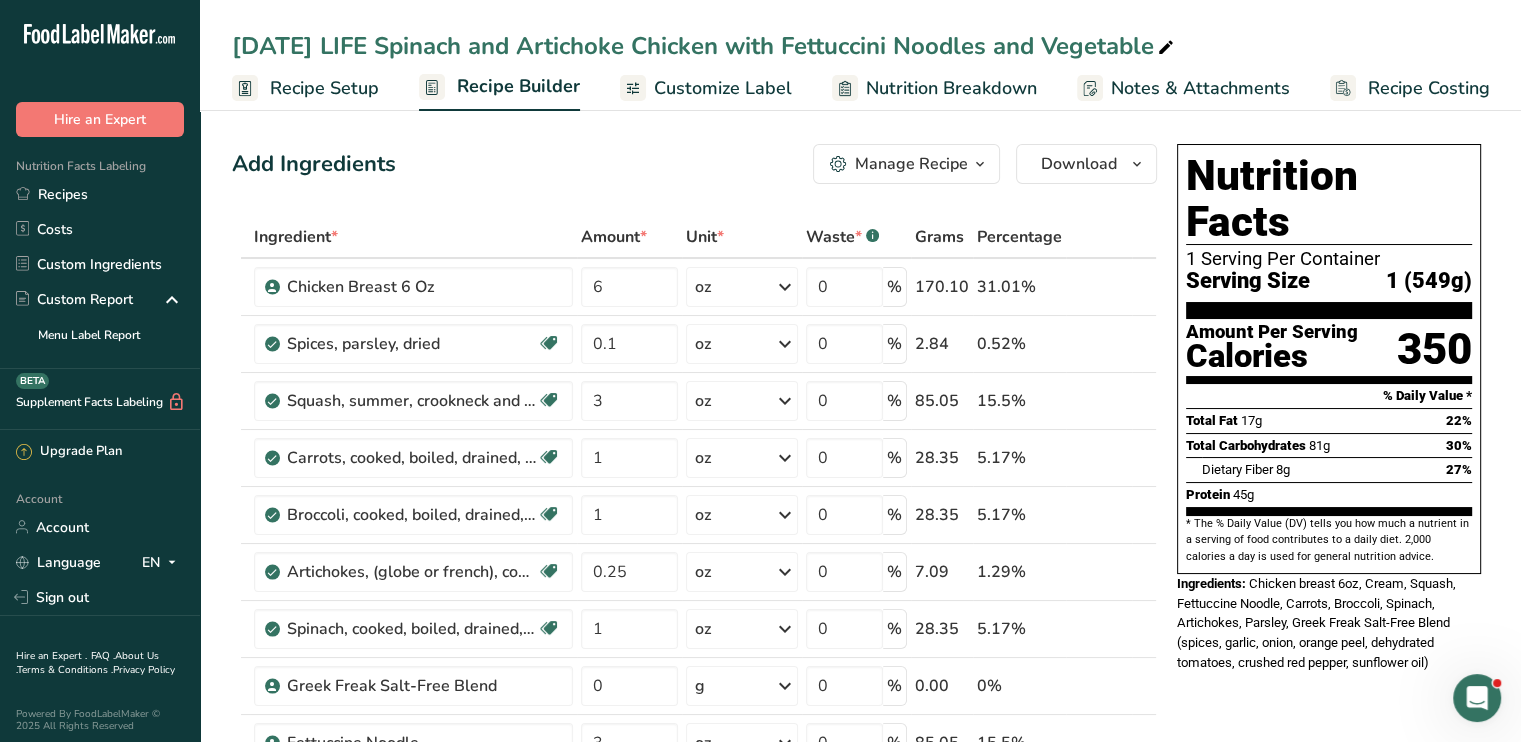 click on "[DATE] LIFE Spinach and Artichoke Chicken with Fettuccini Noodles and Vegetable" at bounding box center (705, 46) 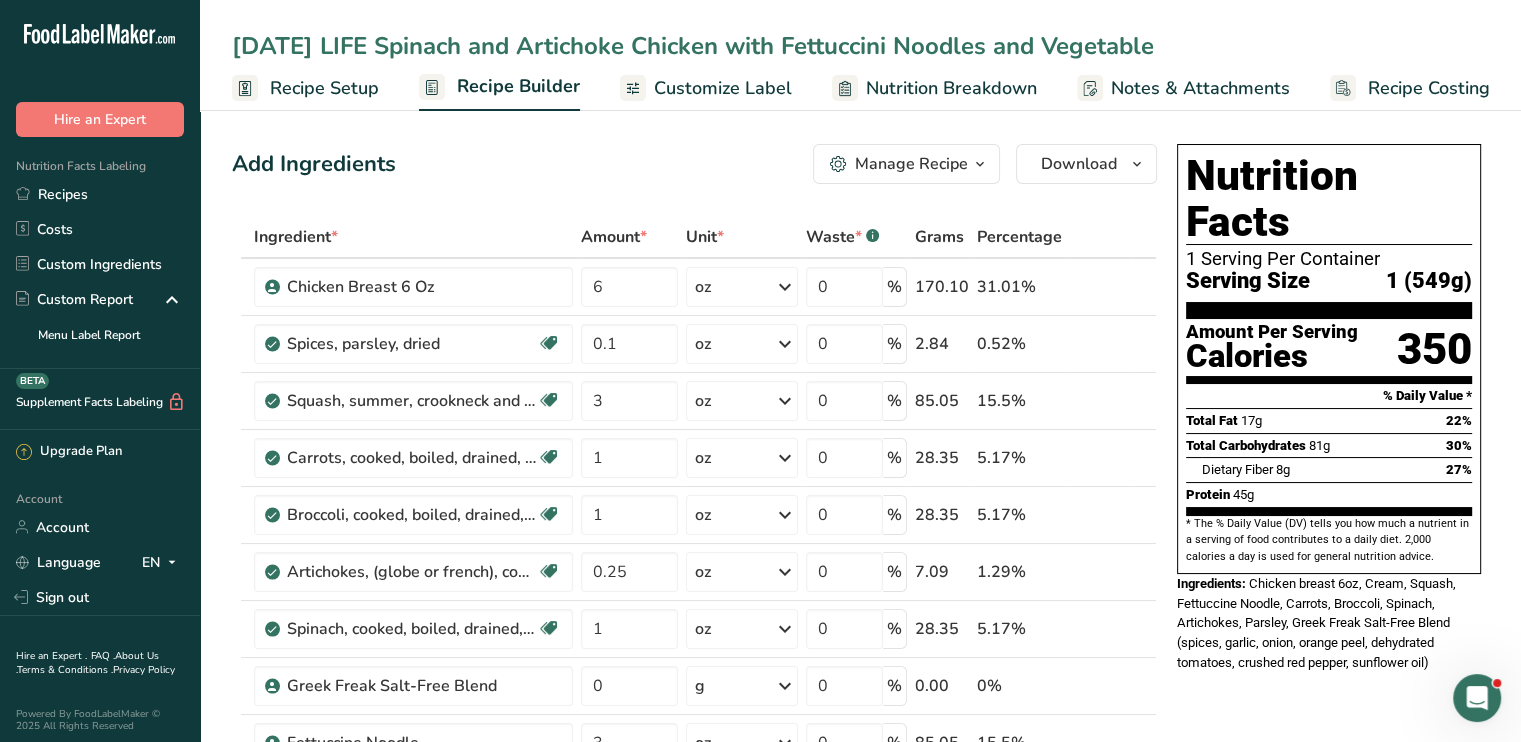 drag, startPoint x: 867, startPoint y: 51, endPoint x: 743, endPoint y: 63, distance: 124.57929 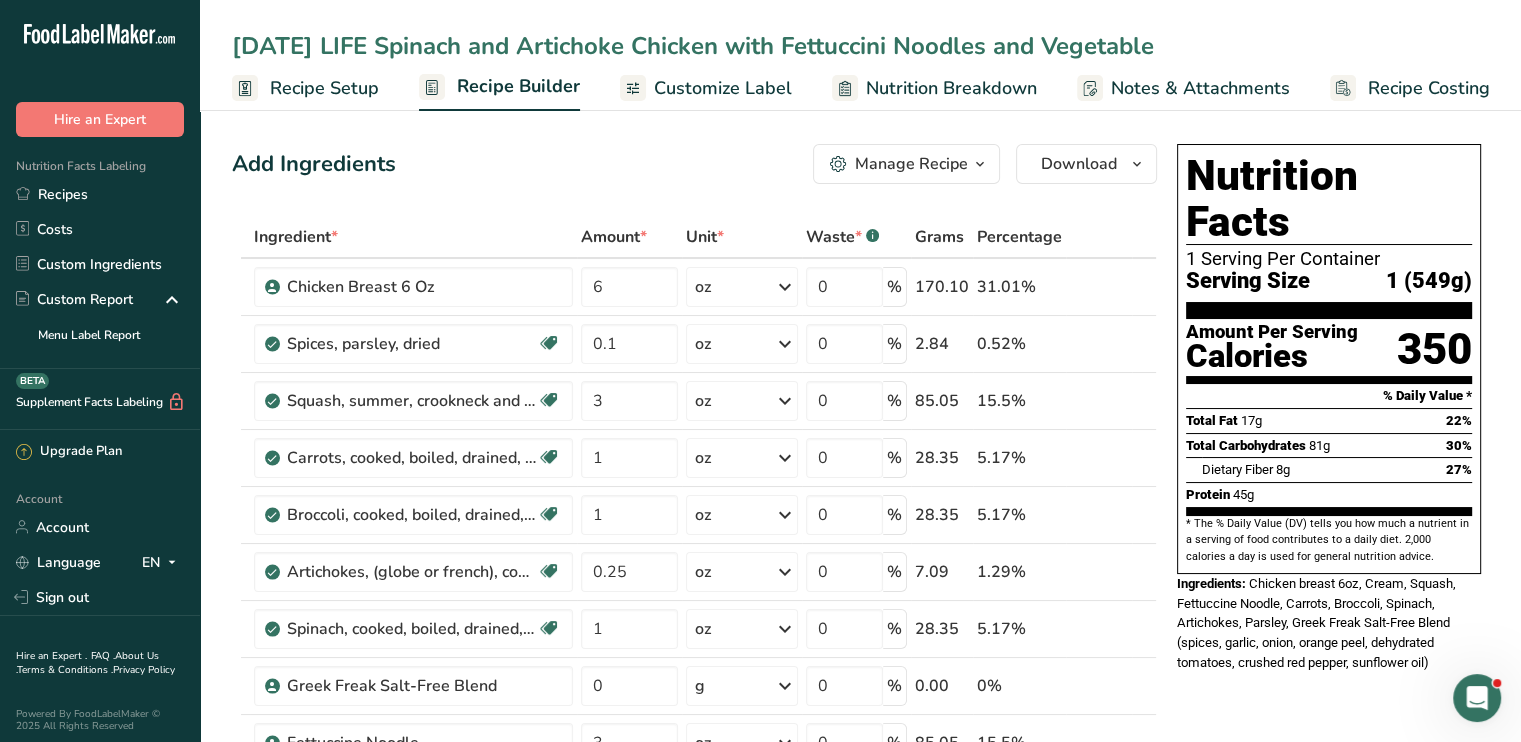 click on "[DATE] LIFE Spinach and Artichoke Chicken with Fettuccini Noodles and Vegetable" at bounding box center [860, 46] 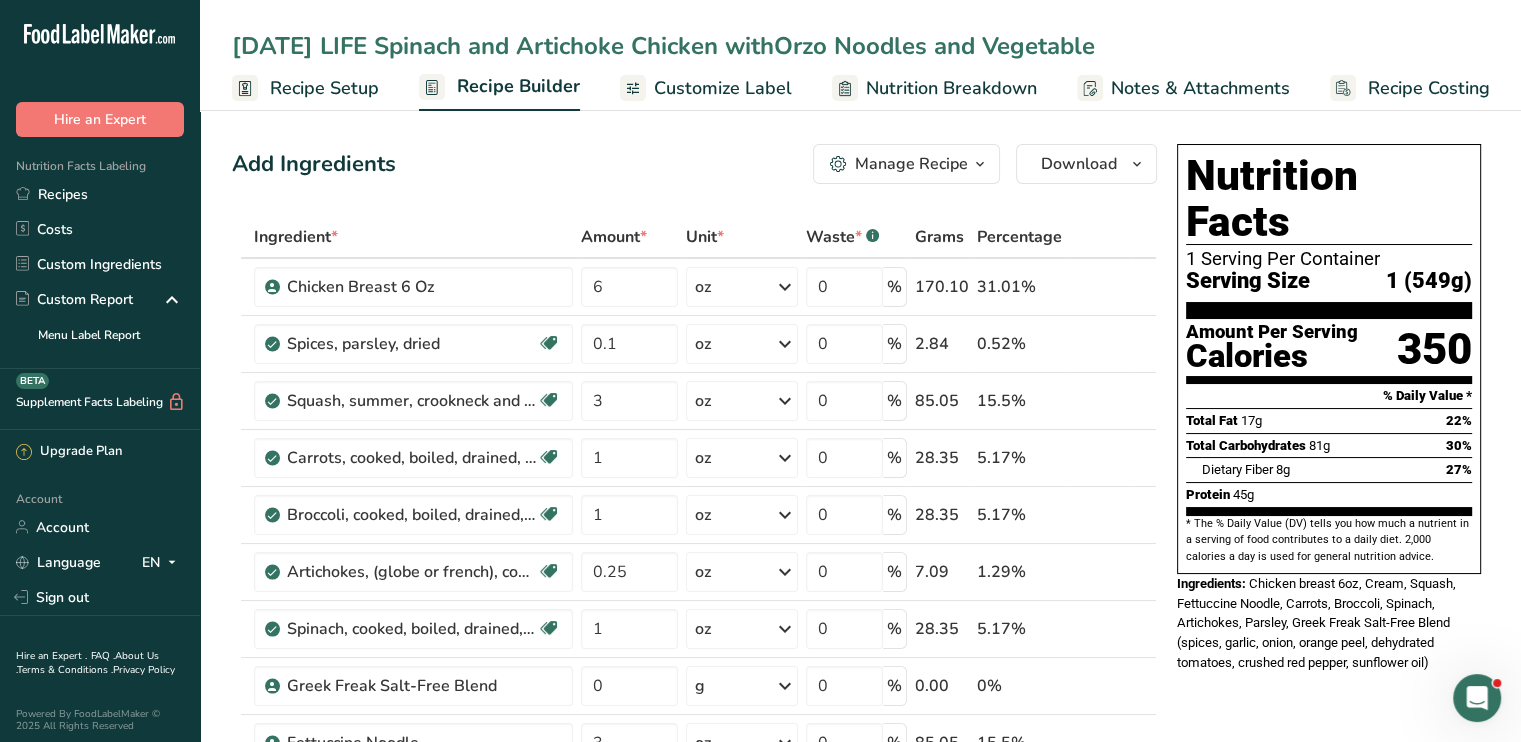 click on "[DATE] LIFE Spinach and Artichoke Chicken withOrzo Noodles and Vegetable" at bounding box center [860, 46] 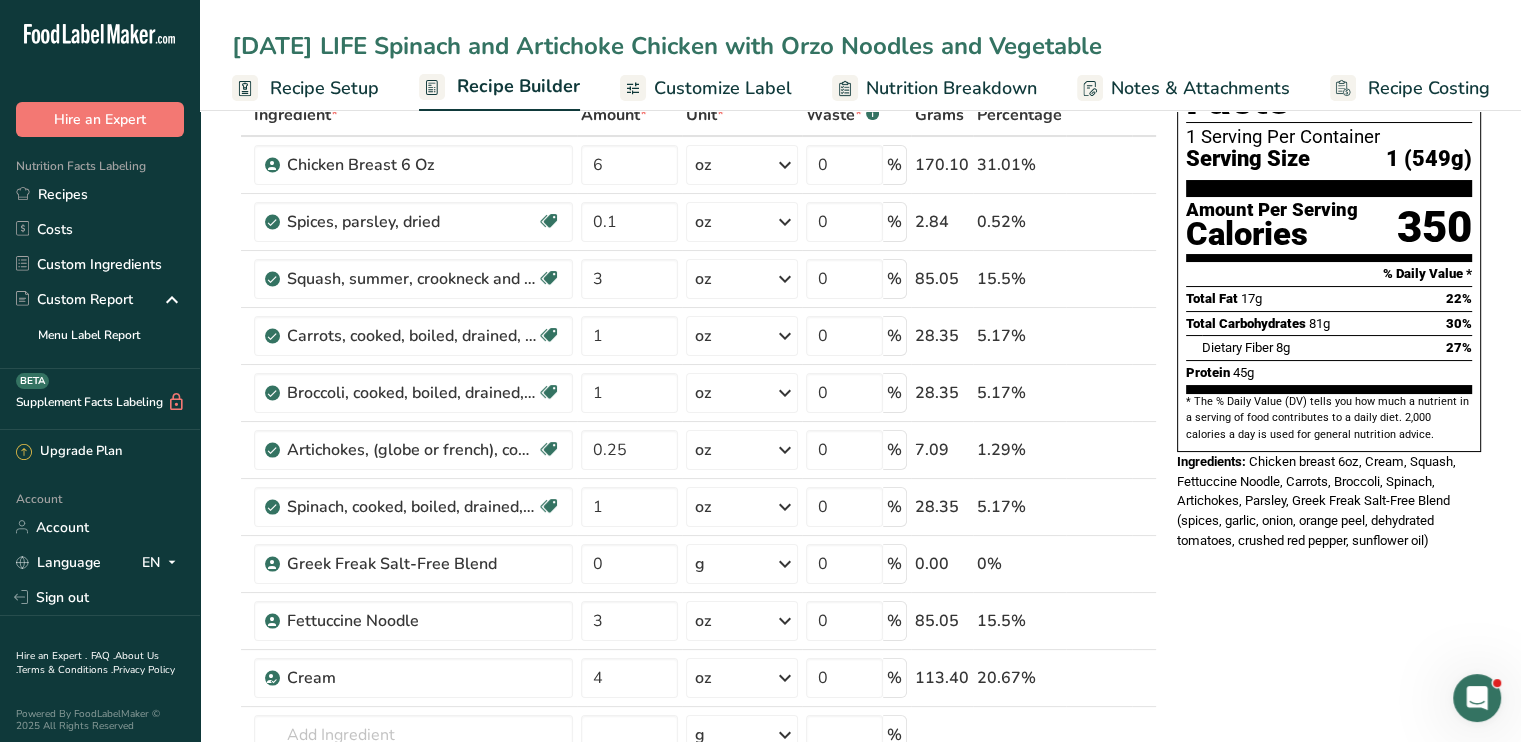 scroll, scrollTop: 131, scrollLeft: 0, axis: vertical 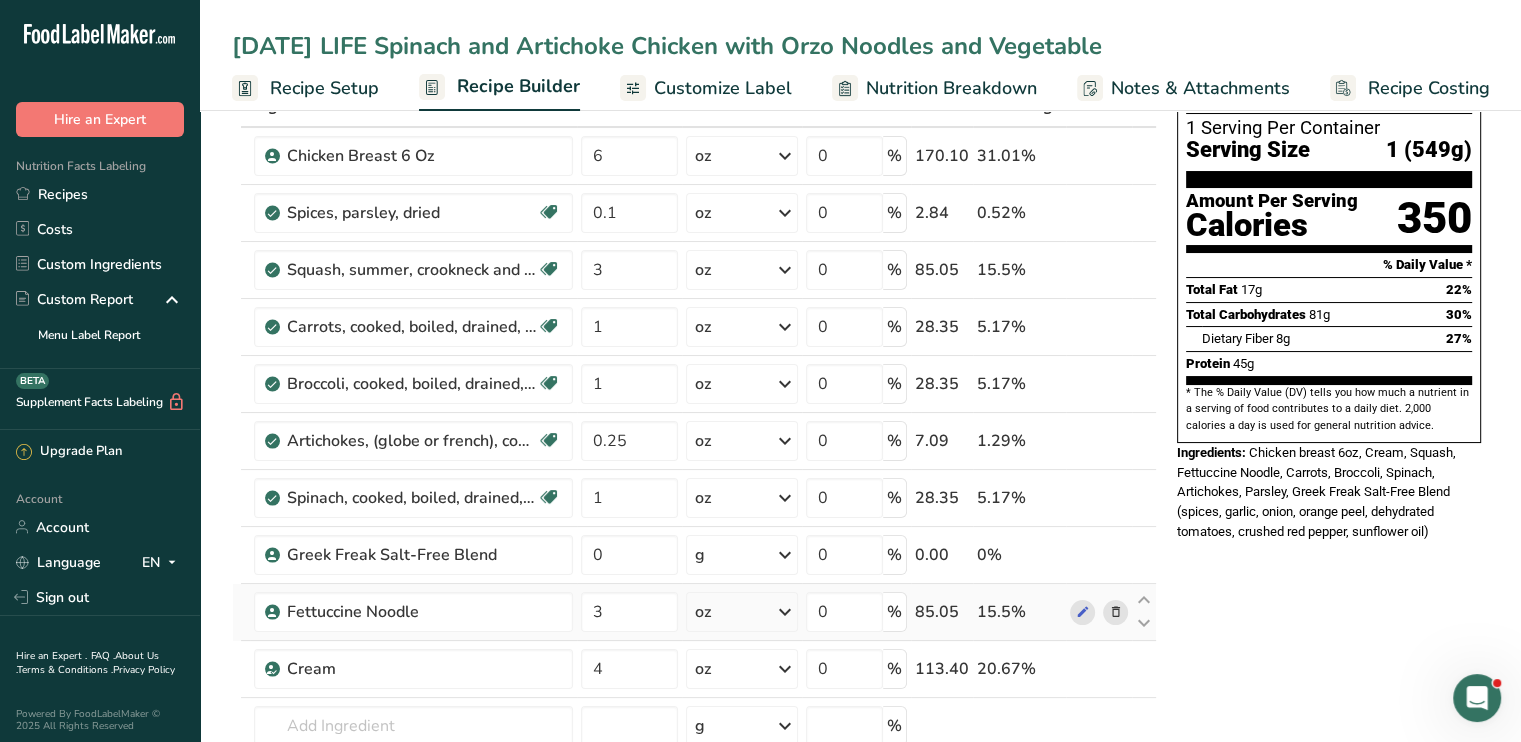 type on "[DATE] LIFE Spinach and Artichoke Chicken with Orzo Noodles and Vegetable" 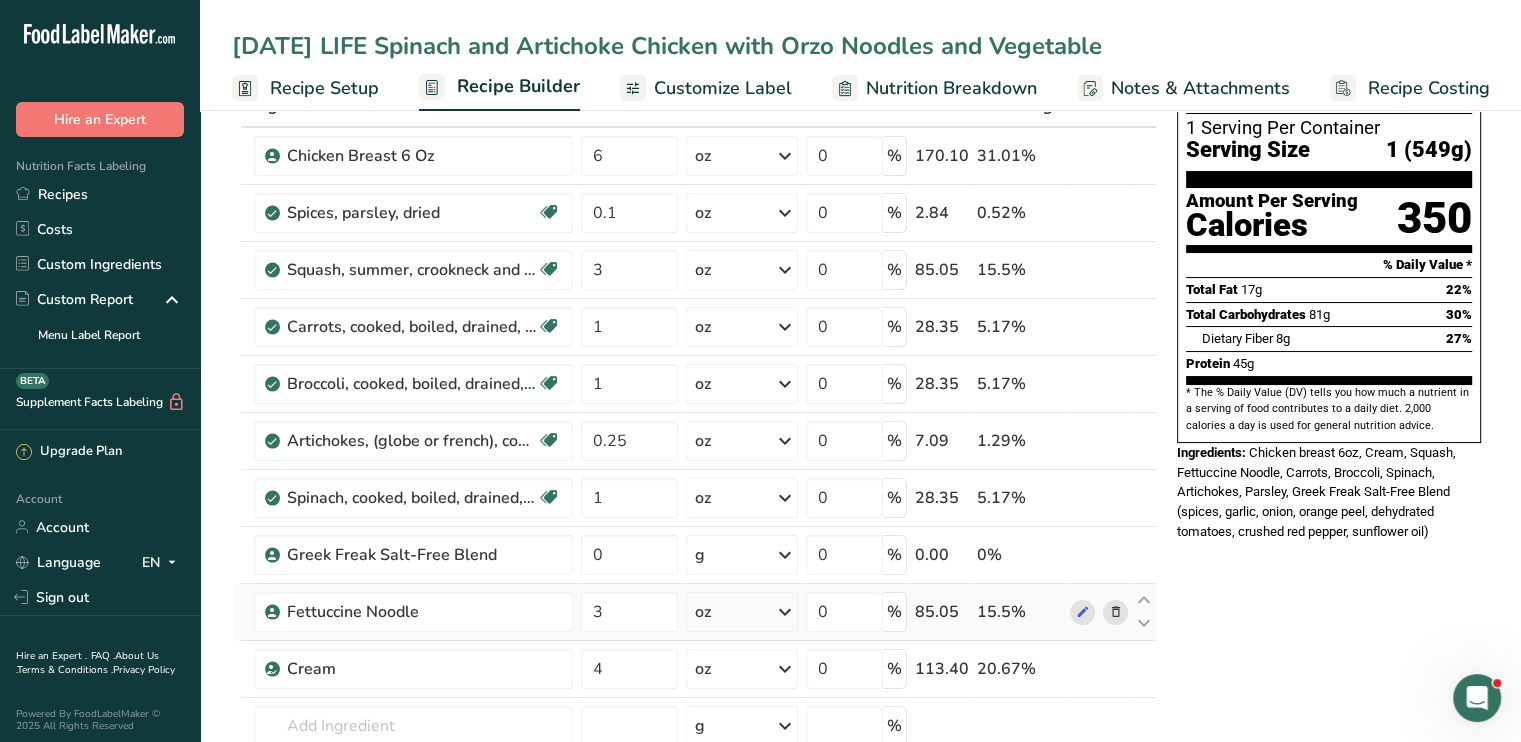 click at bounding box center (1115, 612) 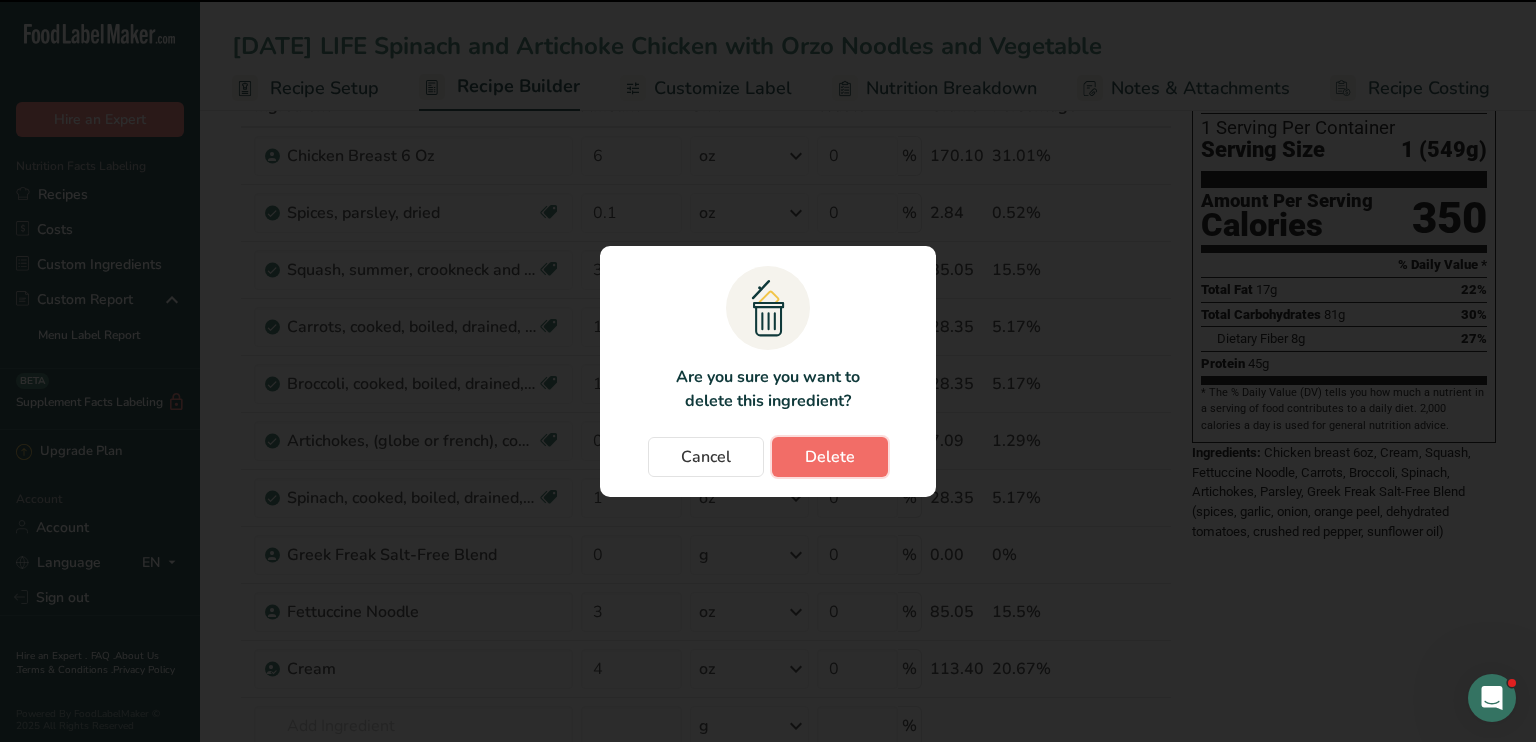 click on "Delete" at bounding box center [830, 457] 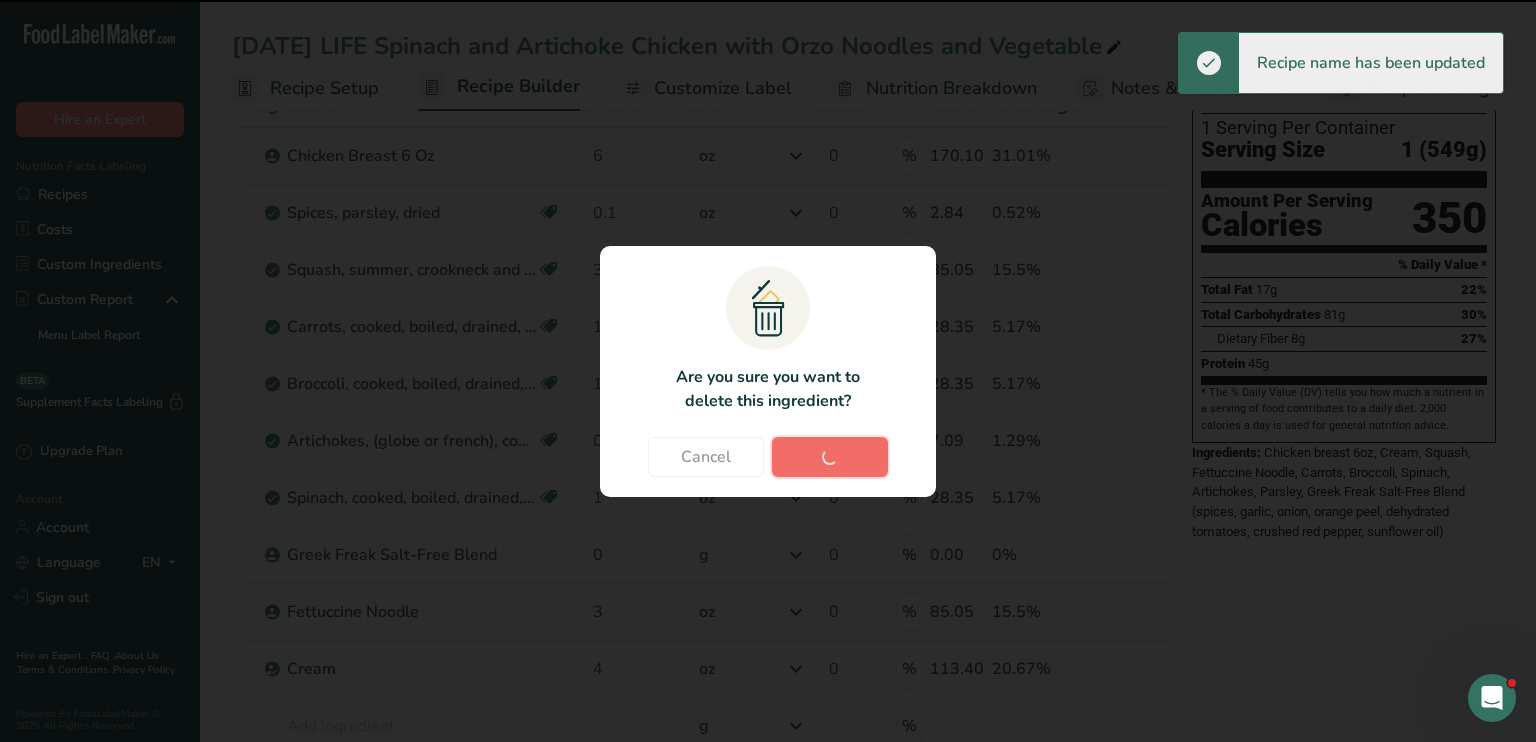 type on "4" 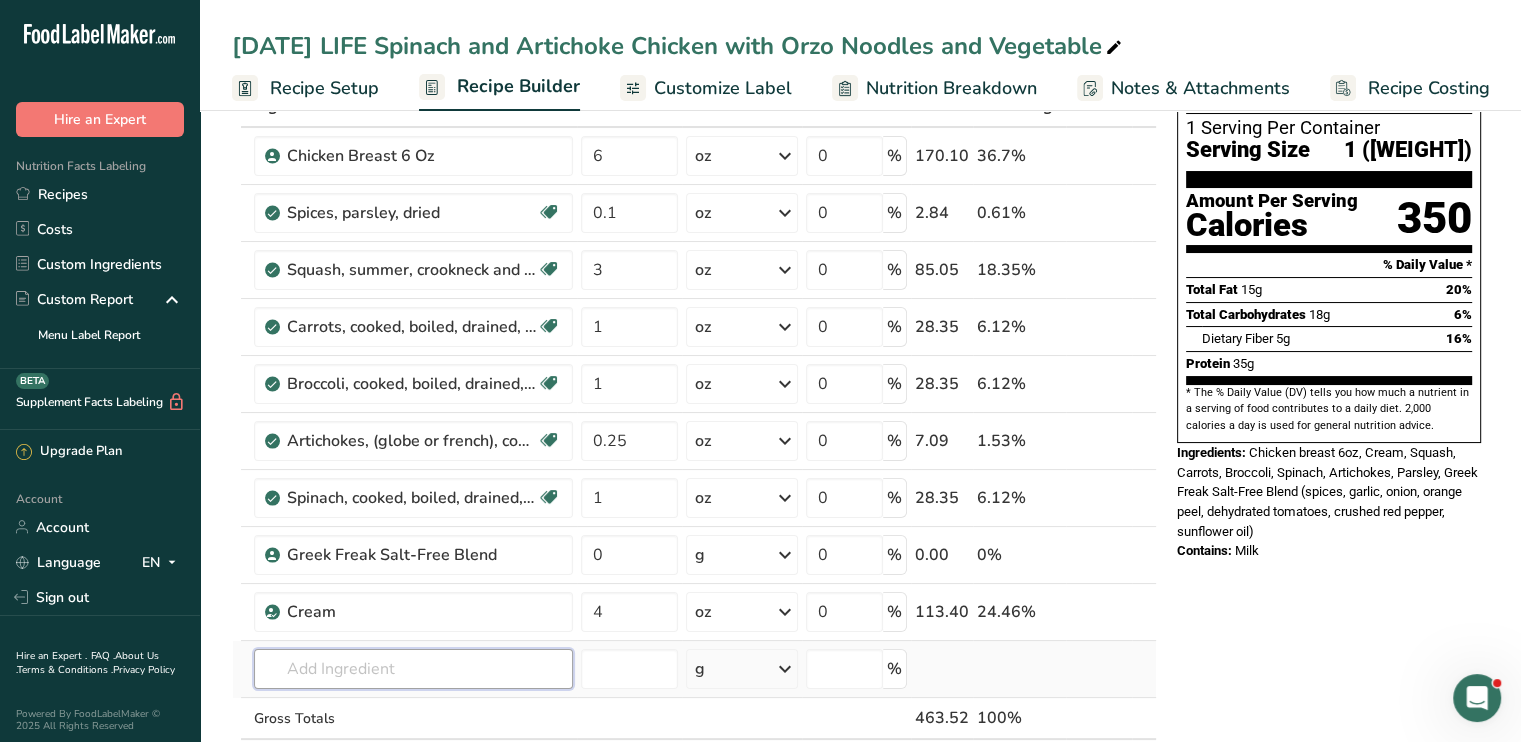 click at bounding box center (413, 669) 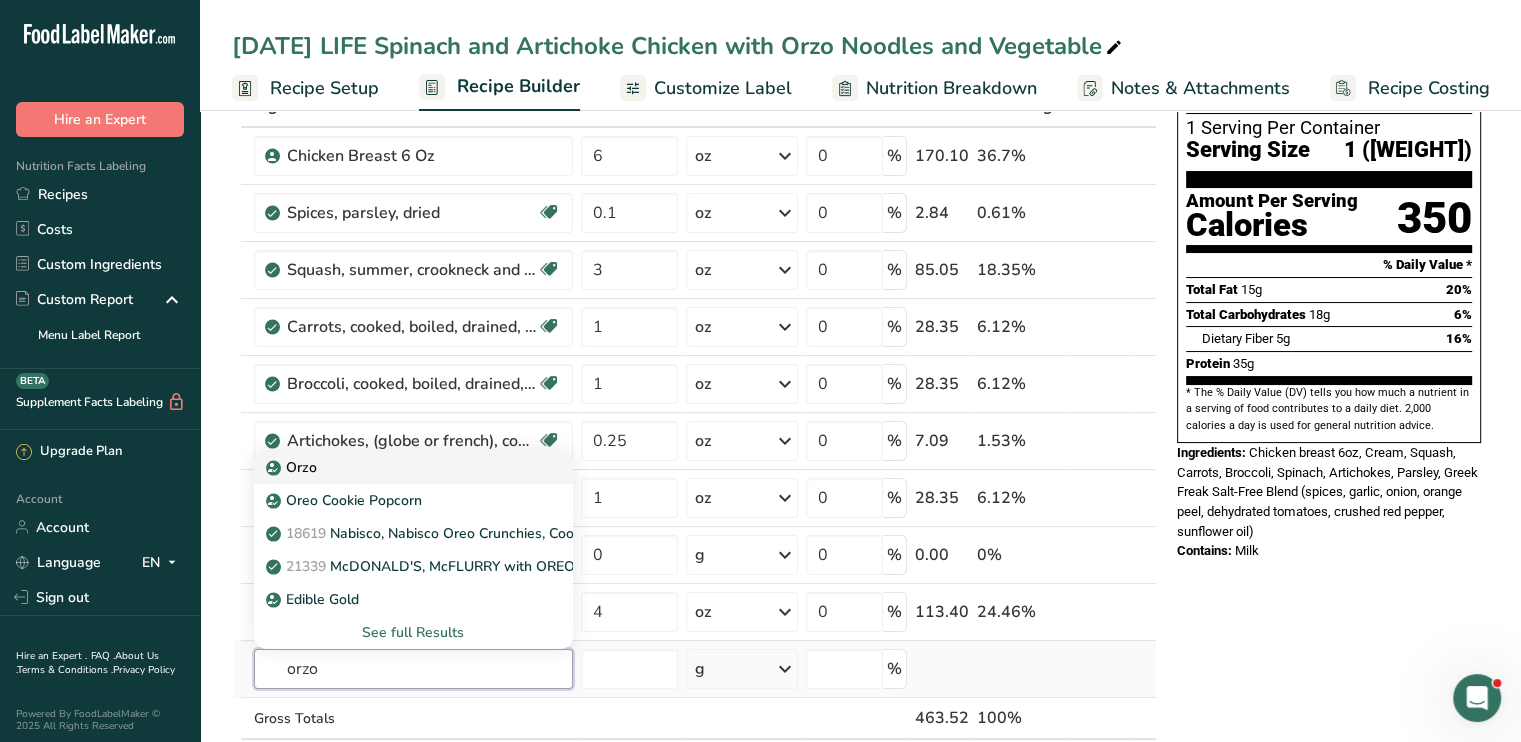 type on "orzo" 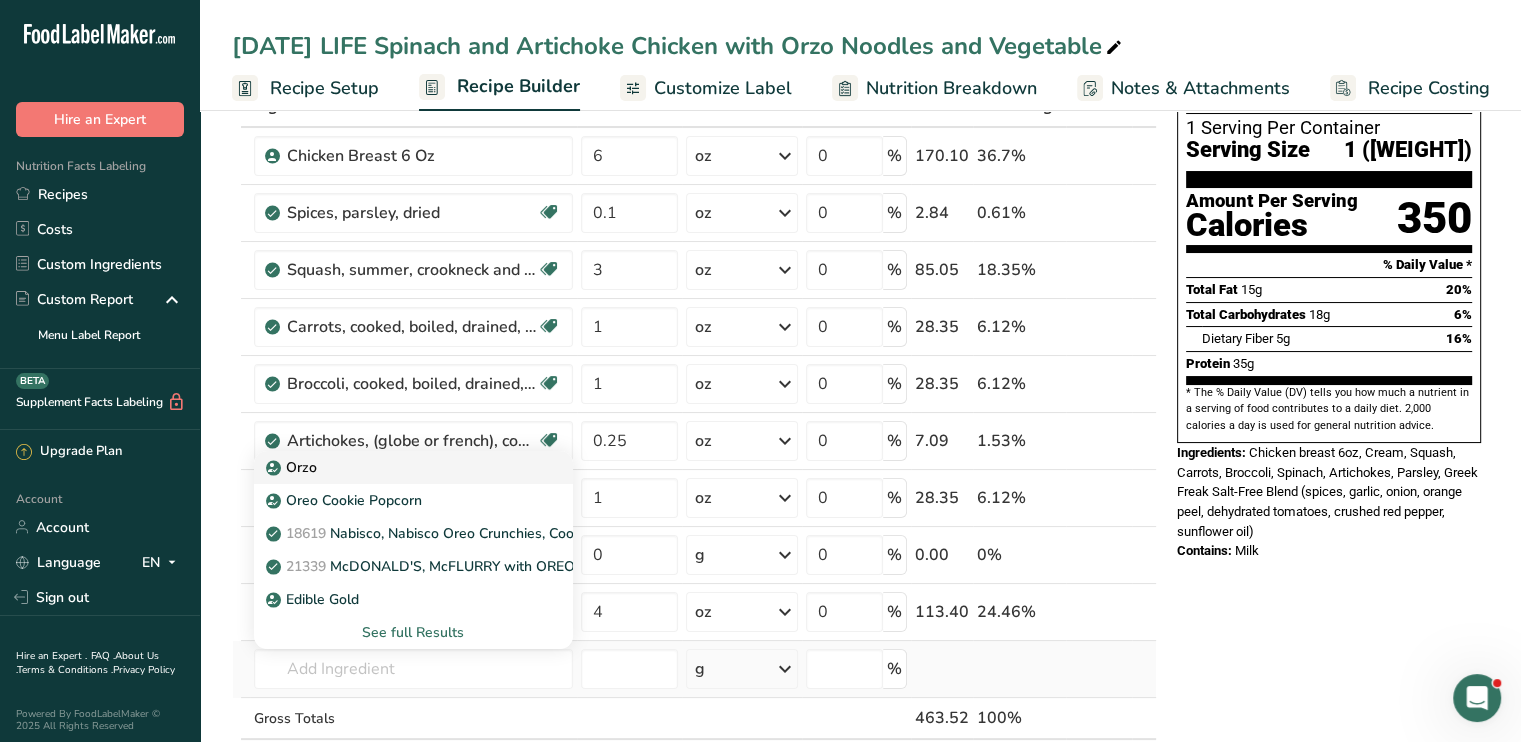 click on "Orzo" at bounding box center (293, 467) 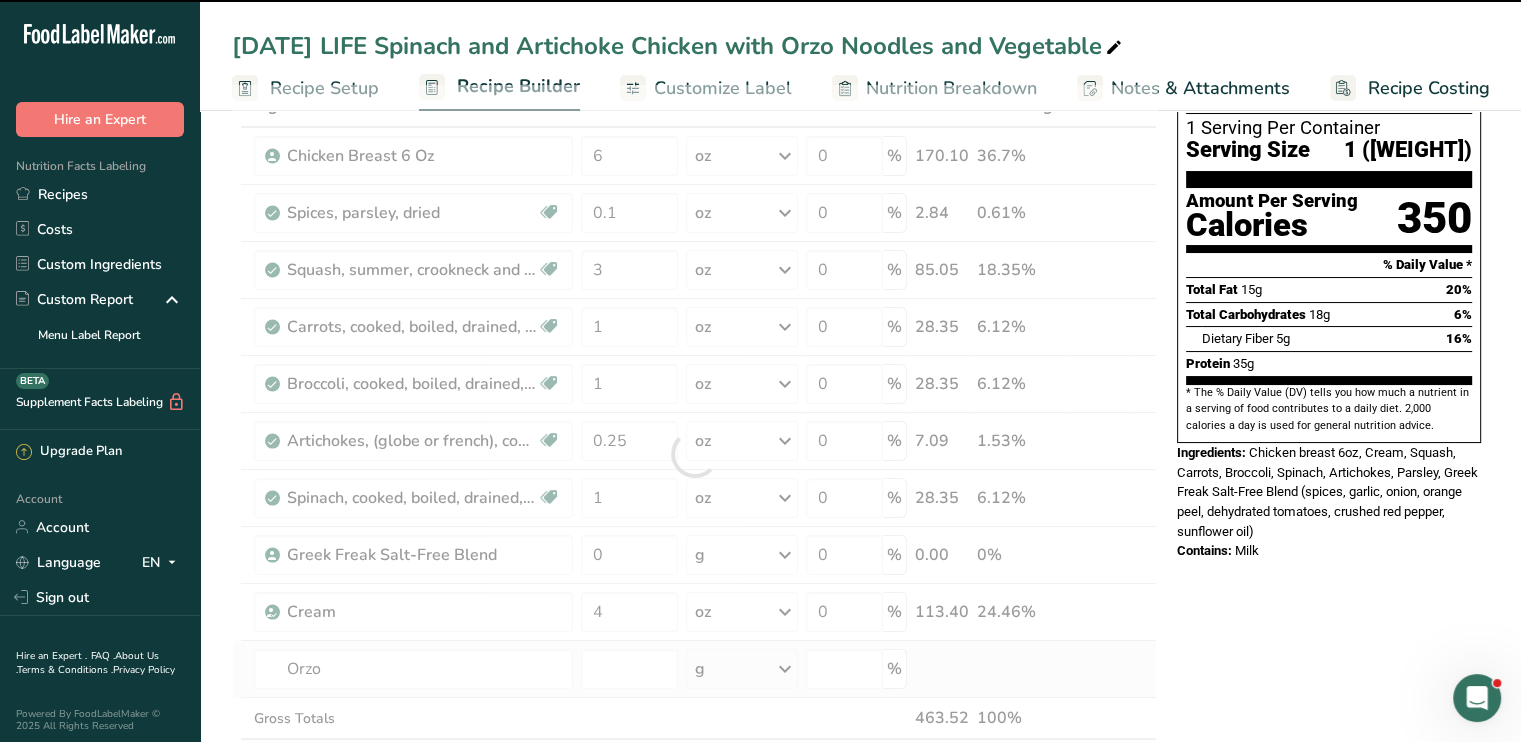 type on "0" 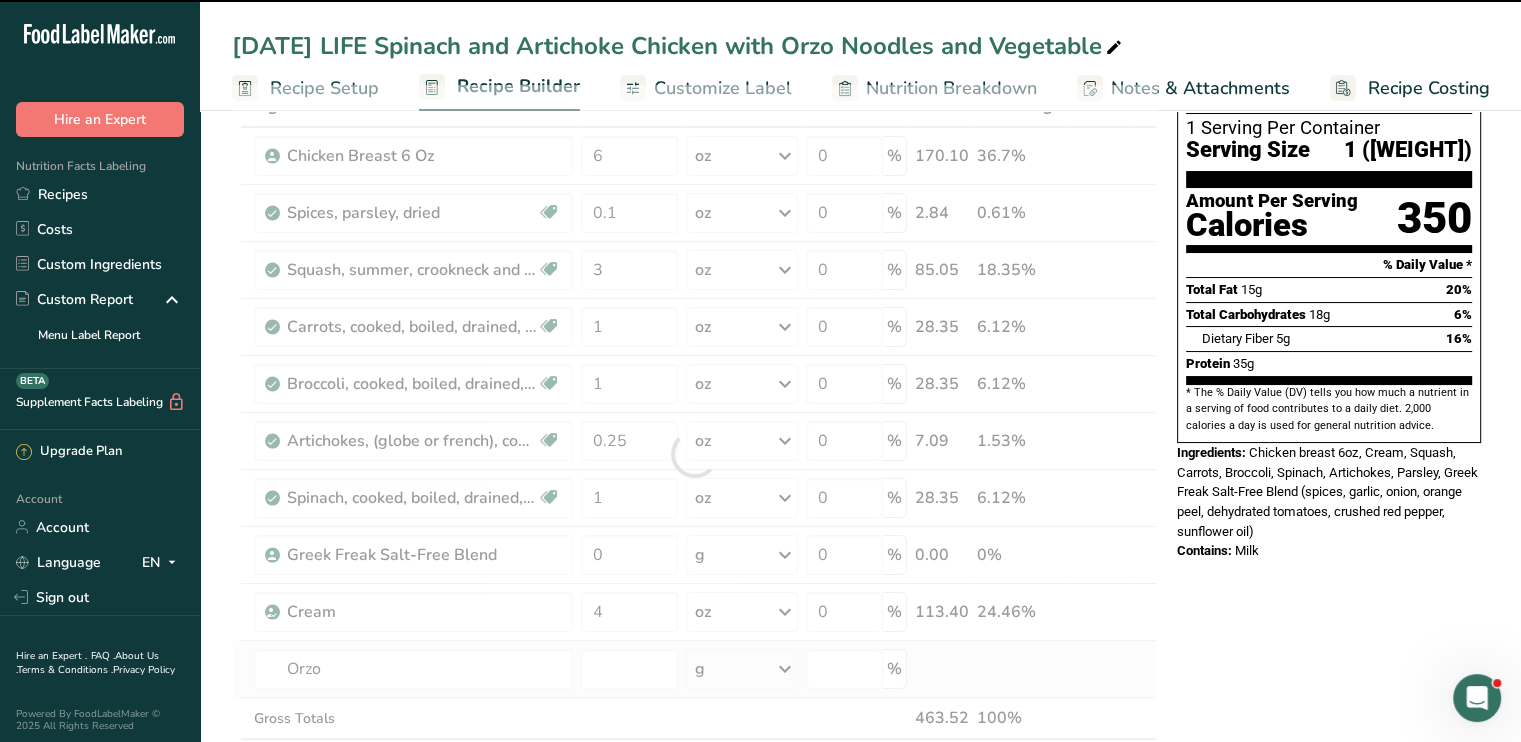 type on "0" 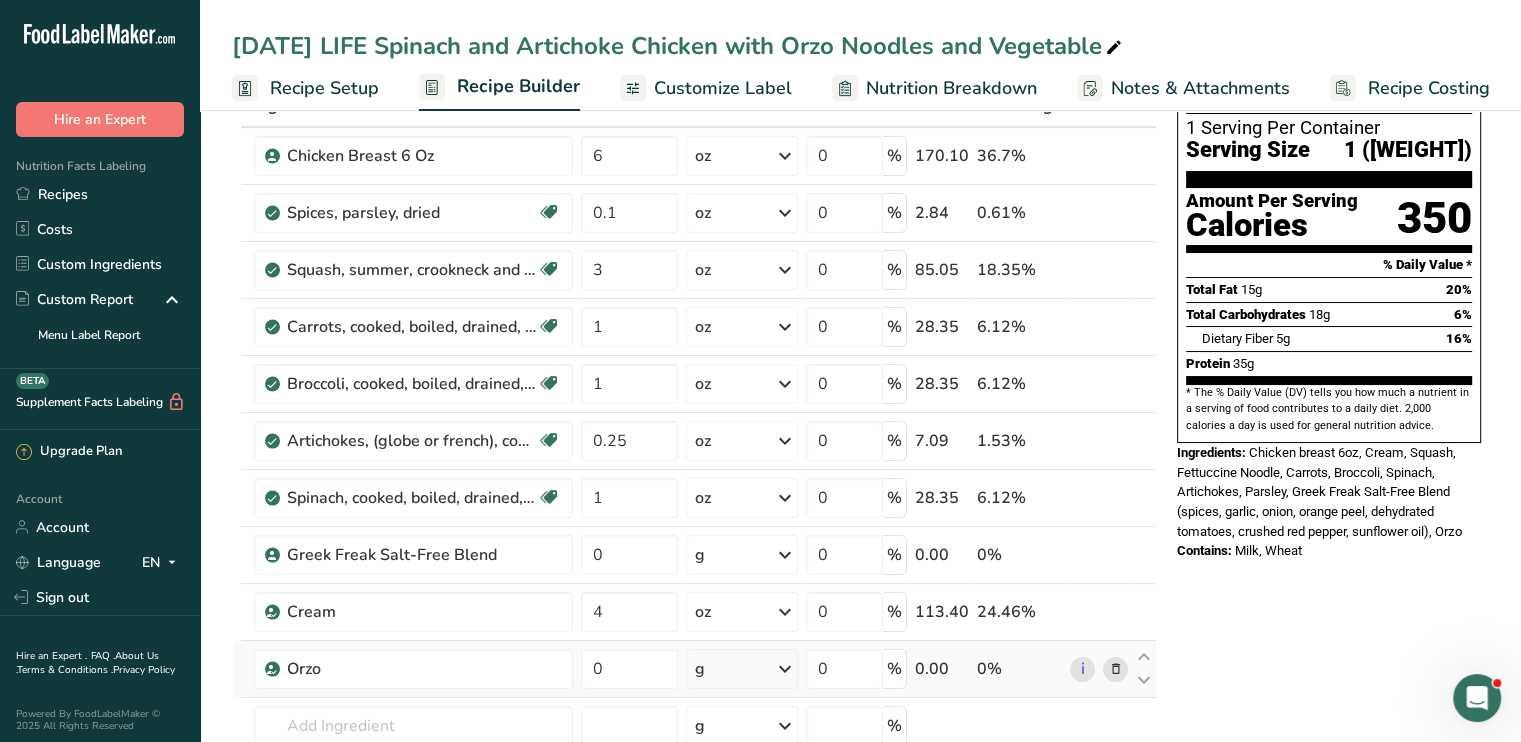 click on "Recipe Setup                       Recipe Builder   Customize Label               Nutrition Breakdown               Notes & Attachments                 Recipe Costing" at bounding box center [865, 87] 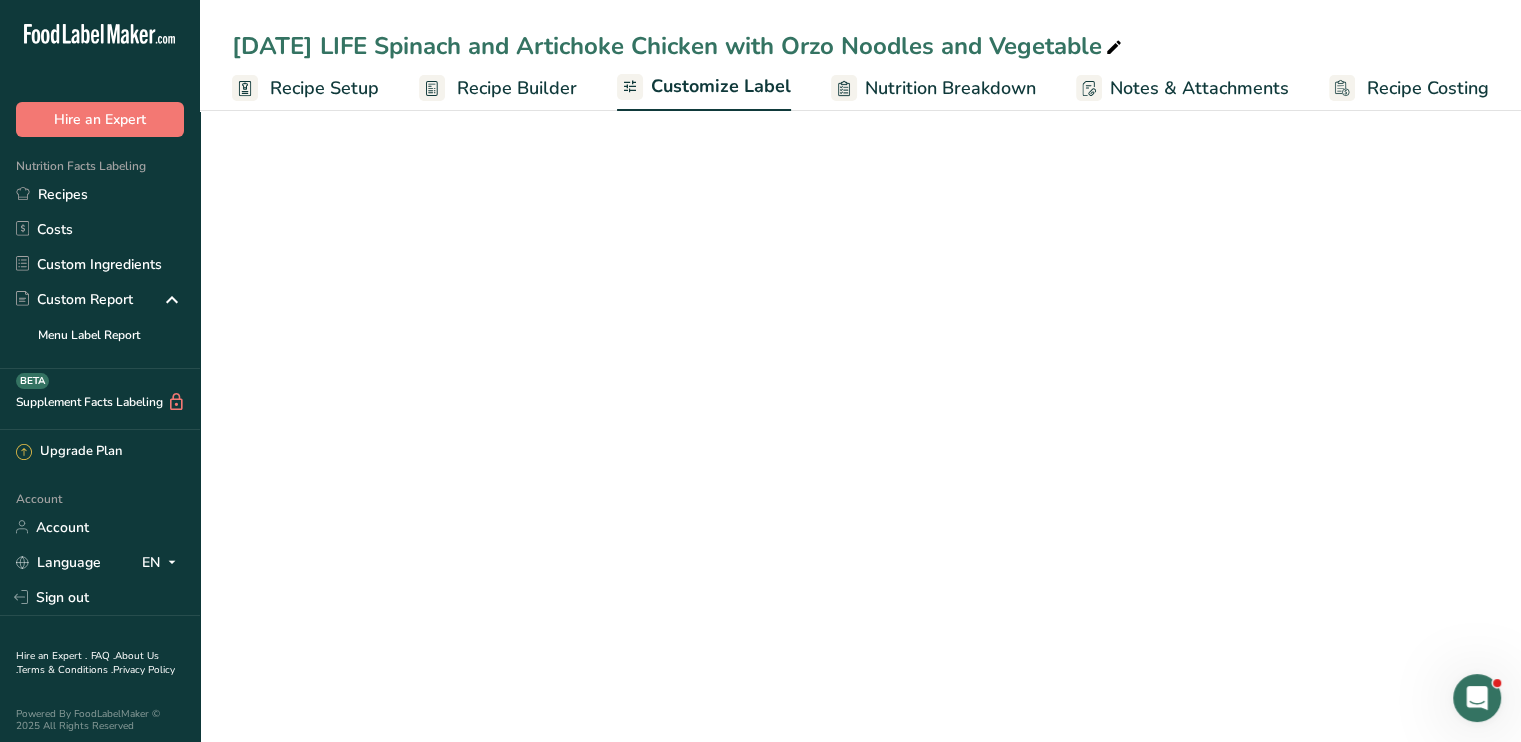 scroll, scrollTop: 0, scrollLeft: 0, axis: both 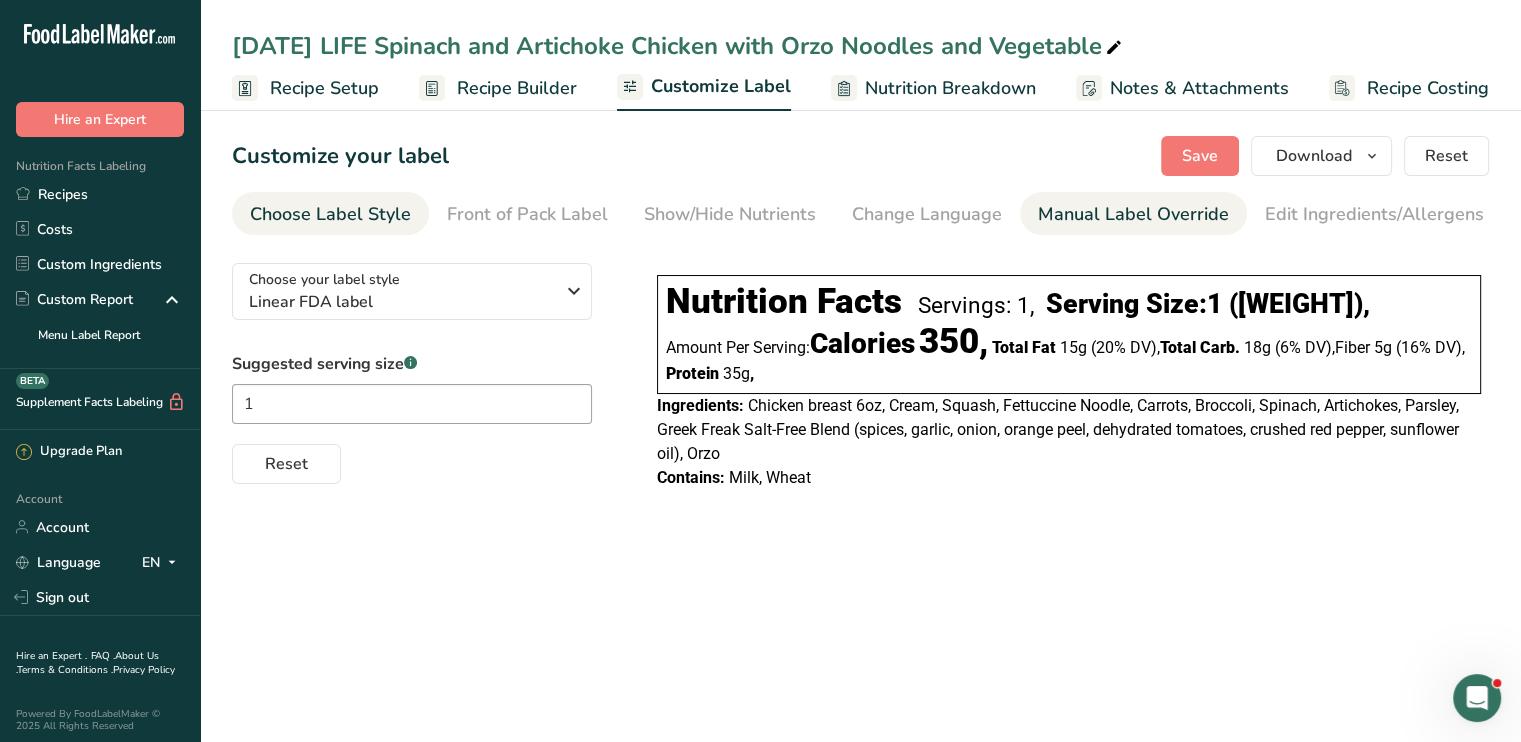 click on "Manual Label Override" at bounding box center (1133, 214) 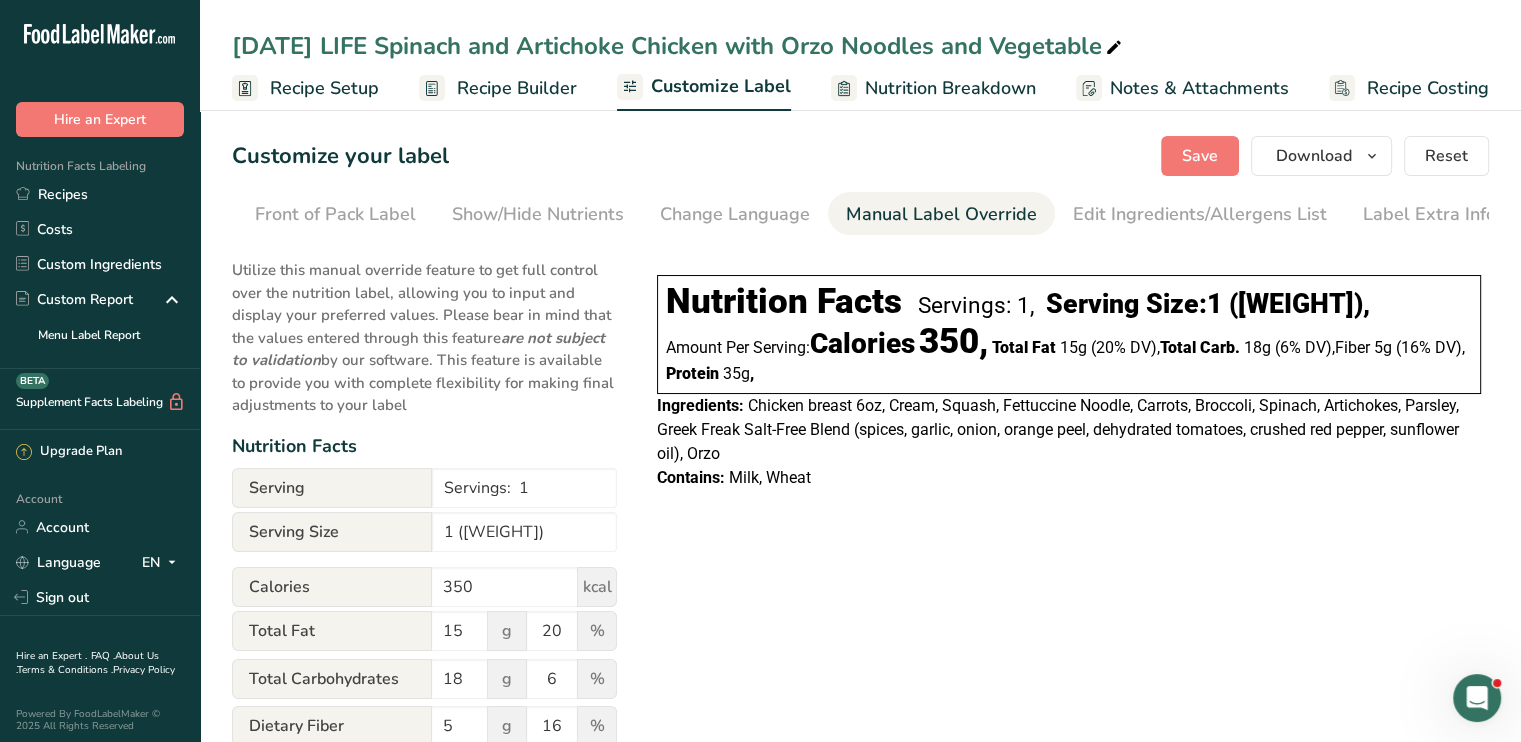 scroll, scrollTop: 0, scrollLeft: 196, axis: horizontal 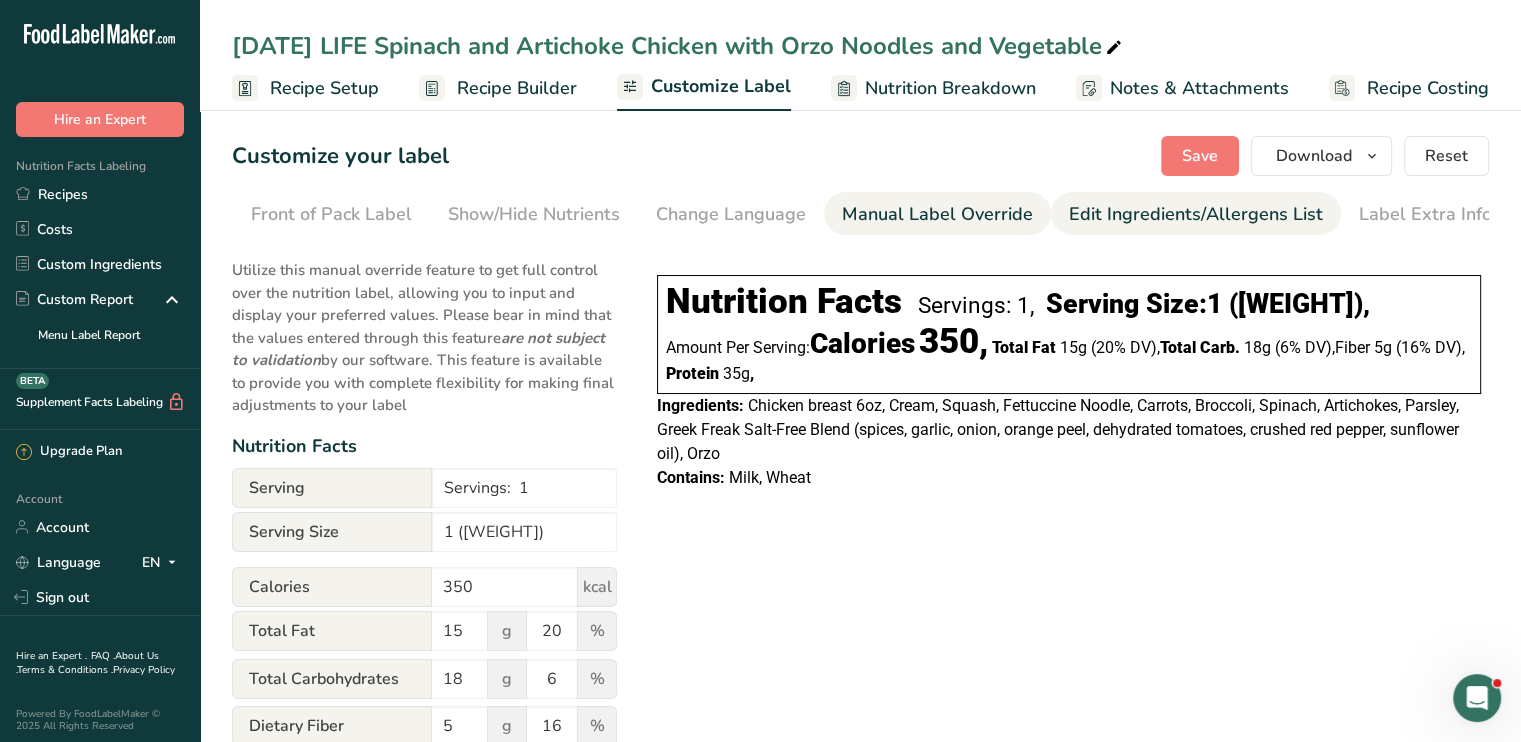 click on "Edit Ingredients/Allergens List" at bounding box center [1196, 214] 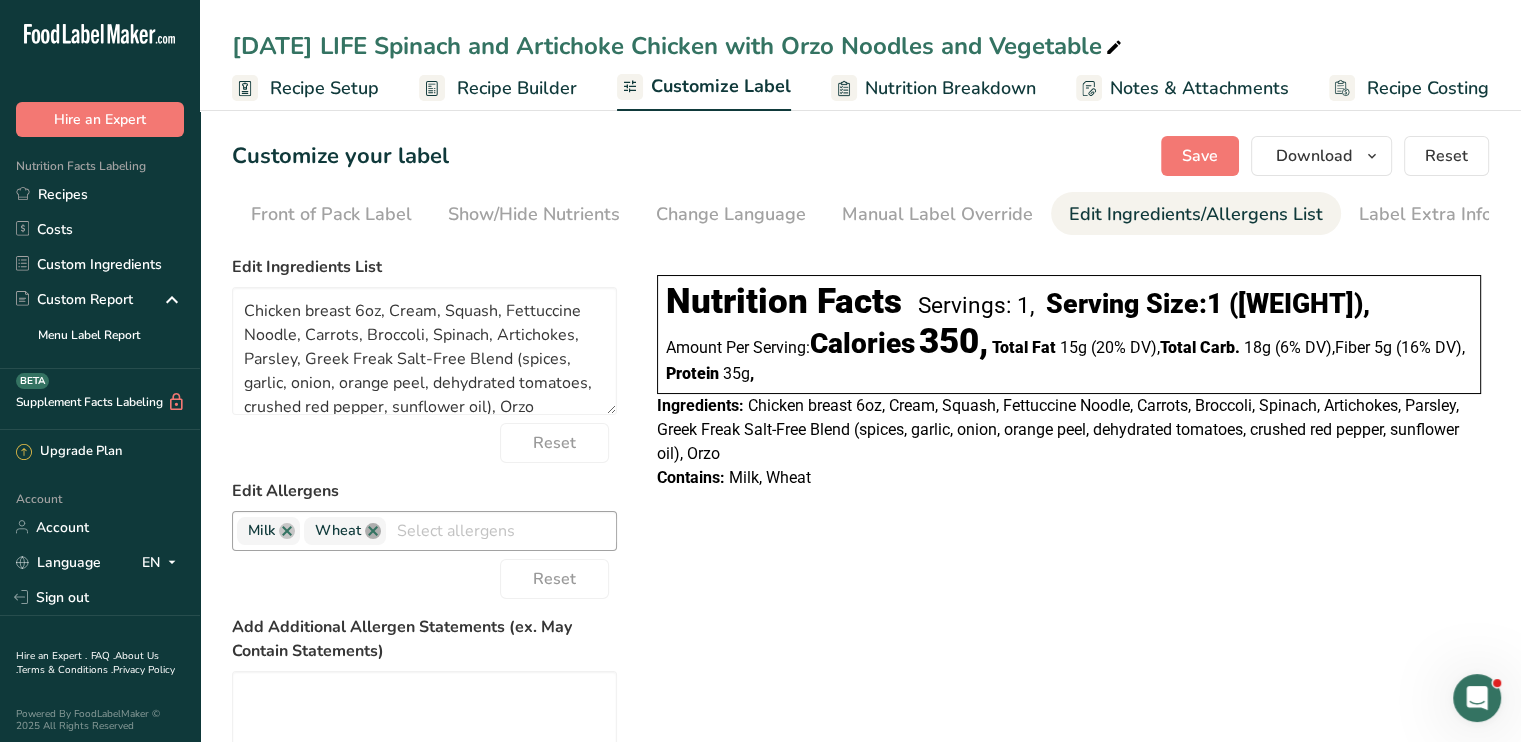 click at bounding box center (373, 531) 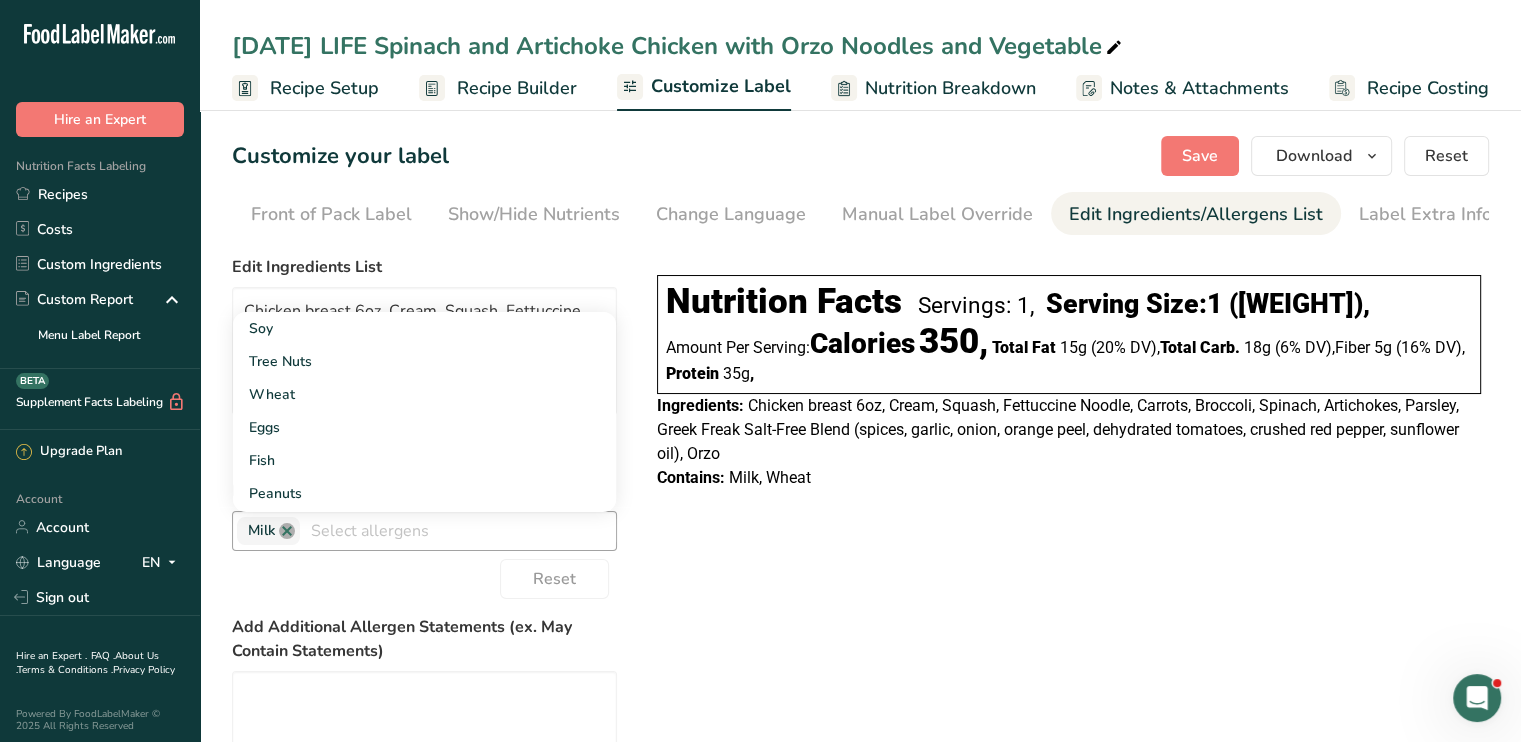 click at bounding box center (287, 531) 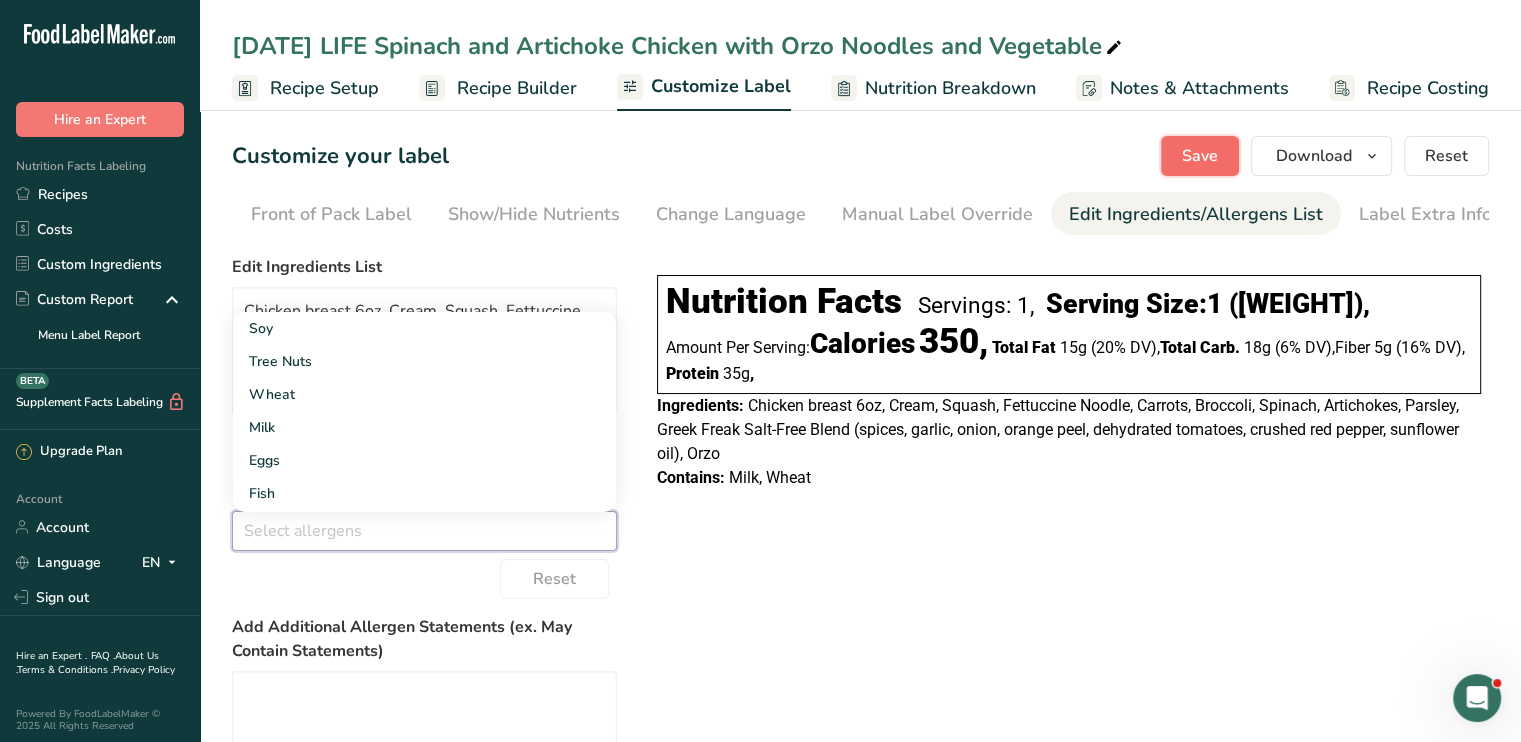 click on "Save" at bounding box center (1200, 156) 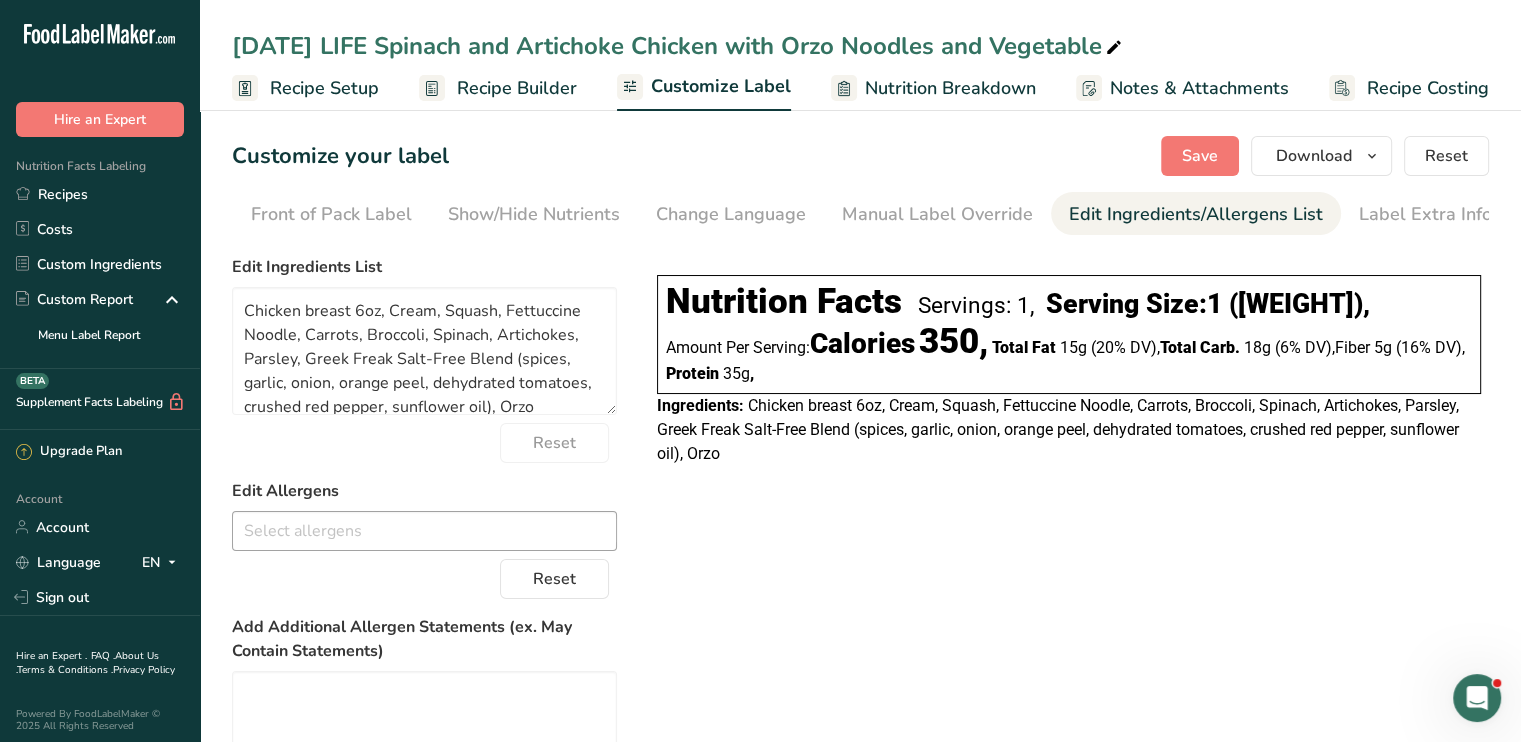 click on "Recipe Builder" at bounding box center (517, 88) 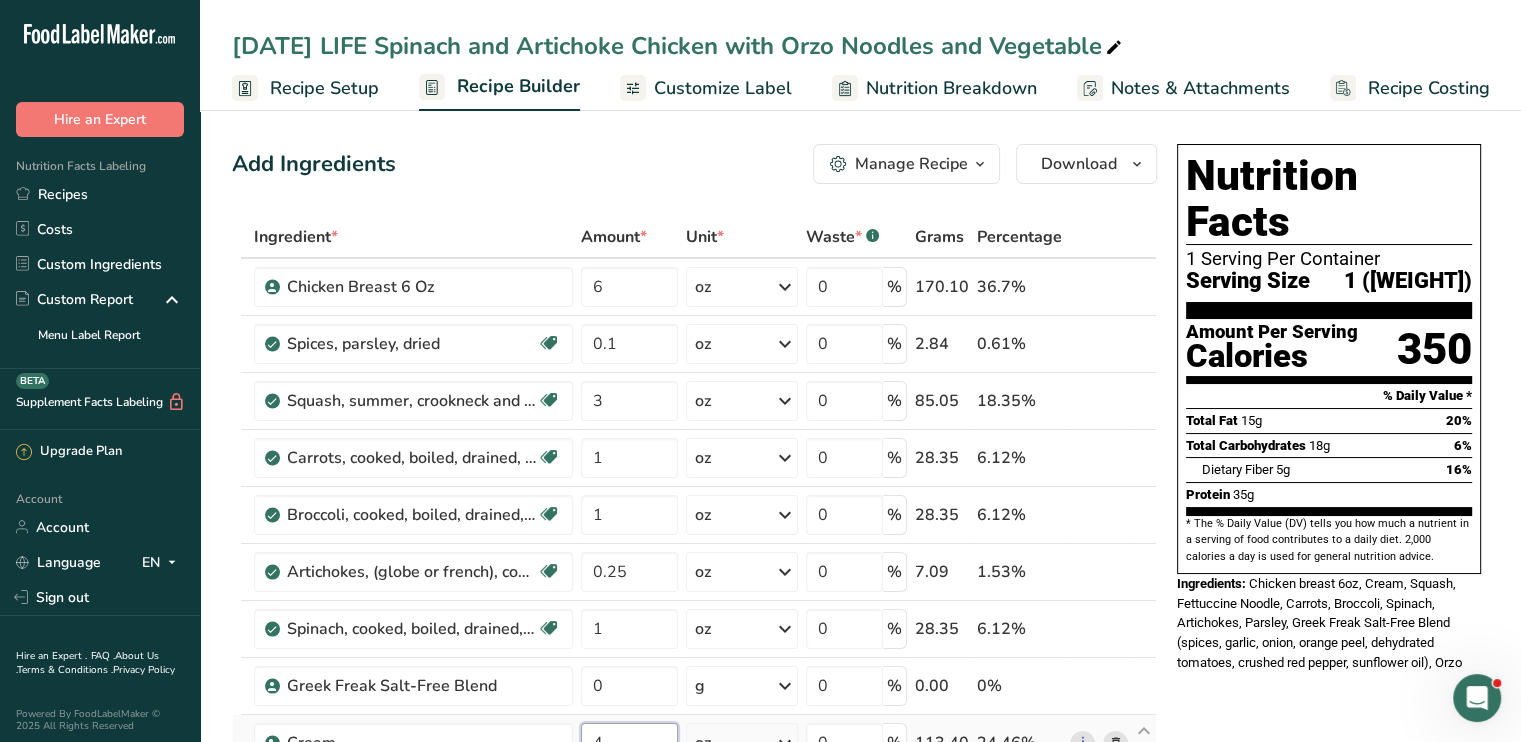 click on "4" at bounding box center (629, 743) 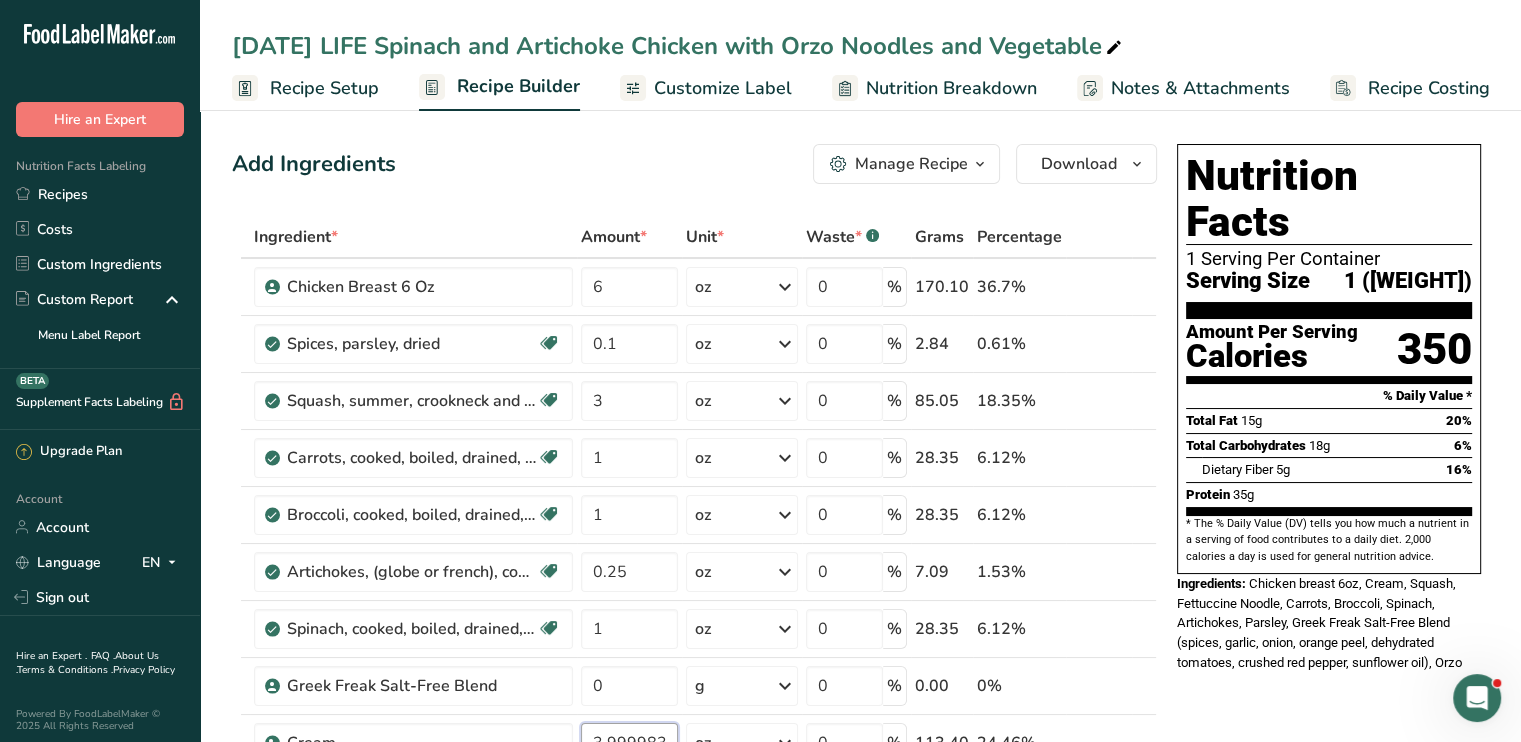 scroll, scrollTop: 649, scrollLeft: 0, axis: vertical 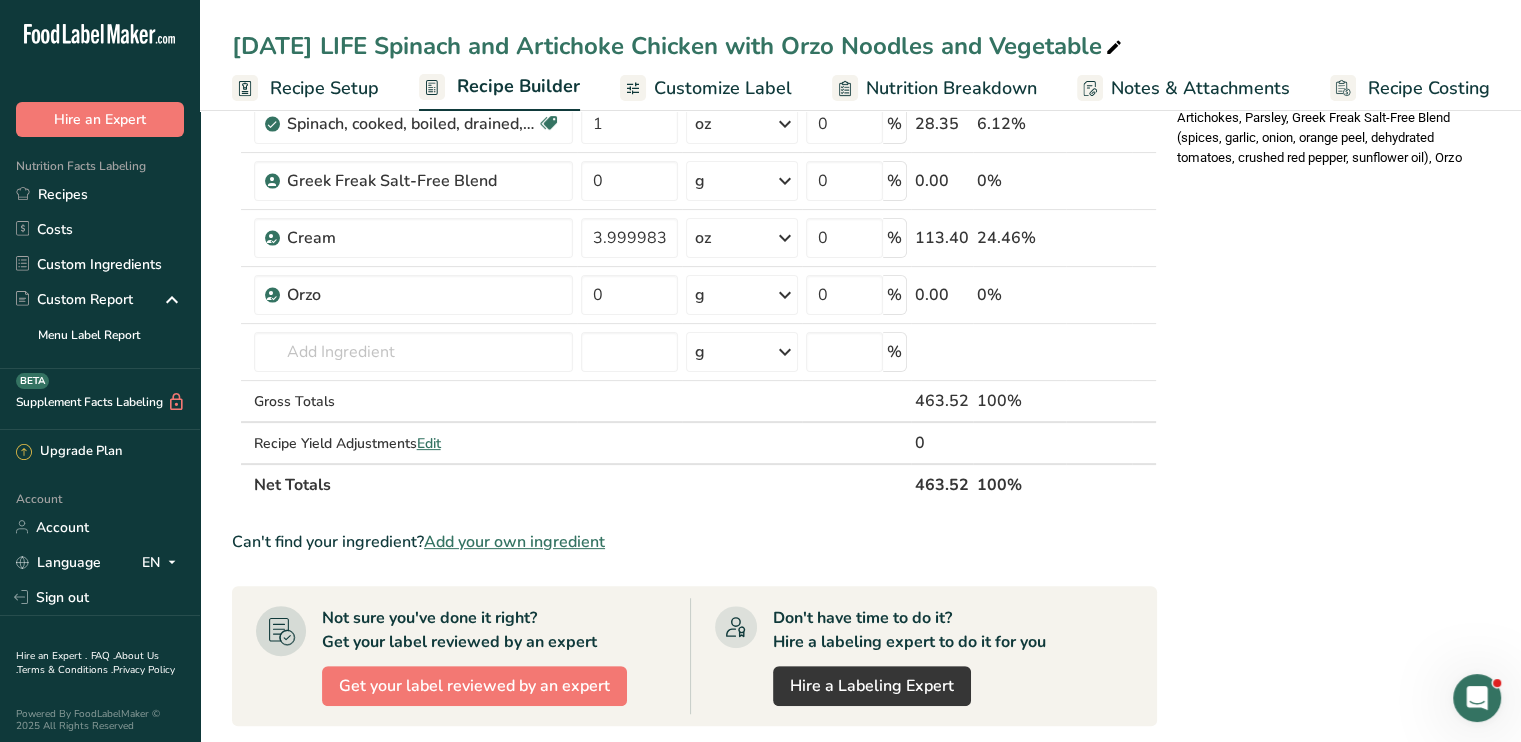 click on "Nutrition Facts
1 Serving Per Container
Serving Size
1 ([WEIGHT])
Amount Per Serving
Calories
350
% Daily Value *
Total Fat
15g
20%
Total Carbohydrates
18g
6%
Dietary Fiber
5g
16%
Protein
35g
* The % Daily Value (DV) tells you how much a nutrient in a serving of food contributes to a daily diet. 2,000 calories a day is used for general nutrition advice.
Ingredients:" at bounding box center (1329, 434) 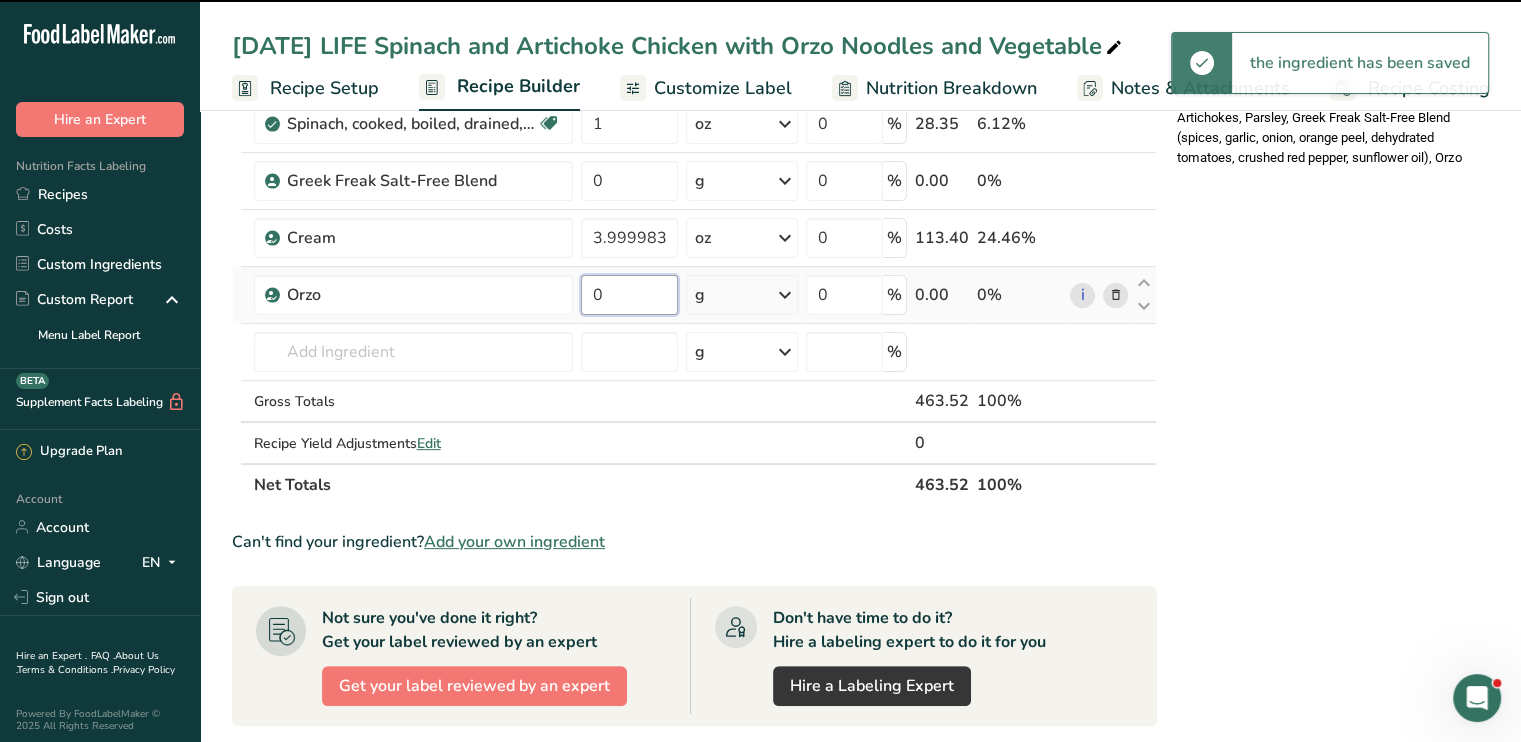 click on "0" at bounding box center (629, 295) 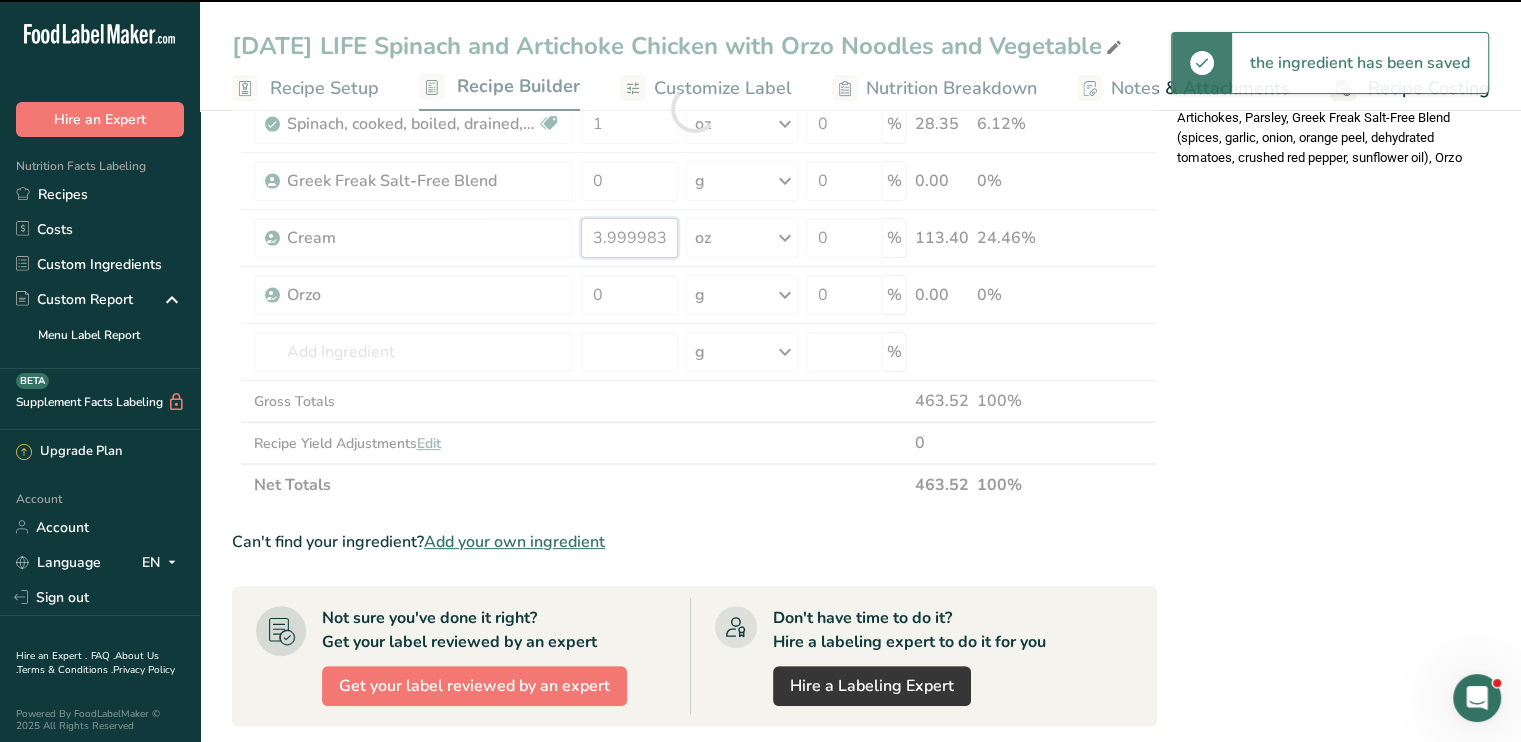 drag, startPoint x: 664, startPoint y: 243, endPoint x: 428, endPoint y: 283, distance: 239.36583 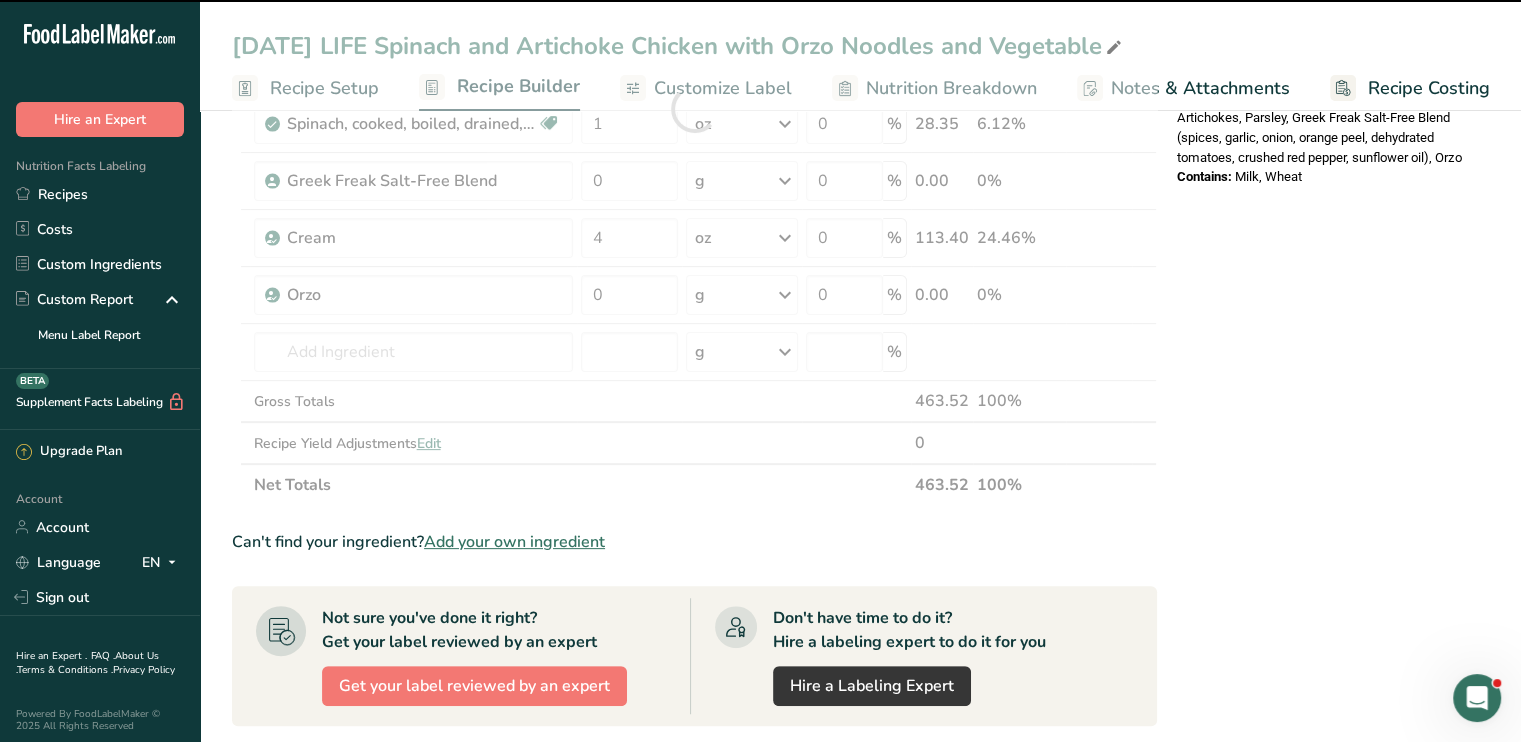 click at bounding box center (694, 108) 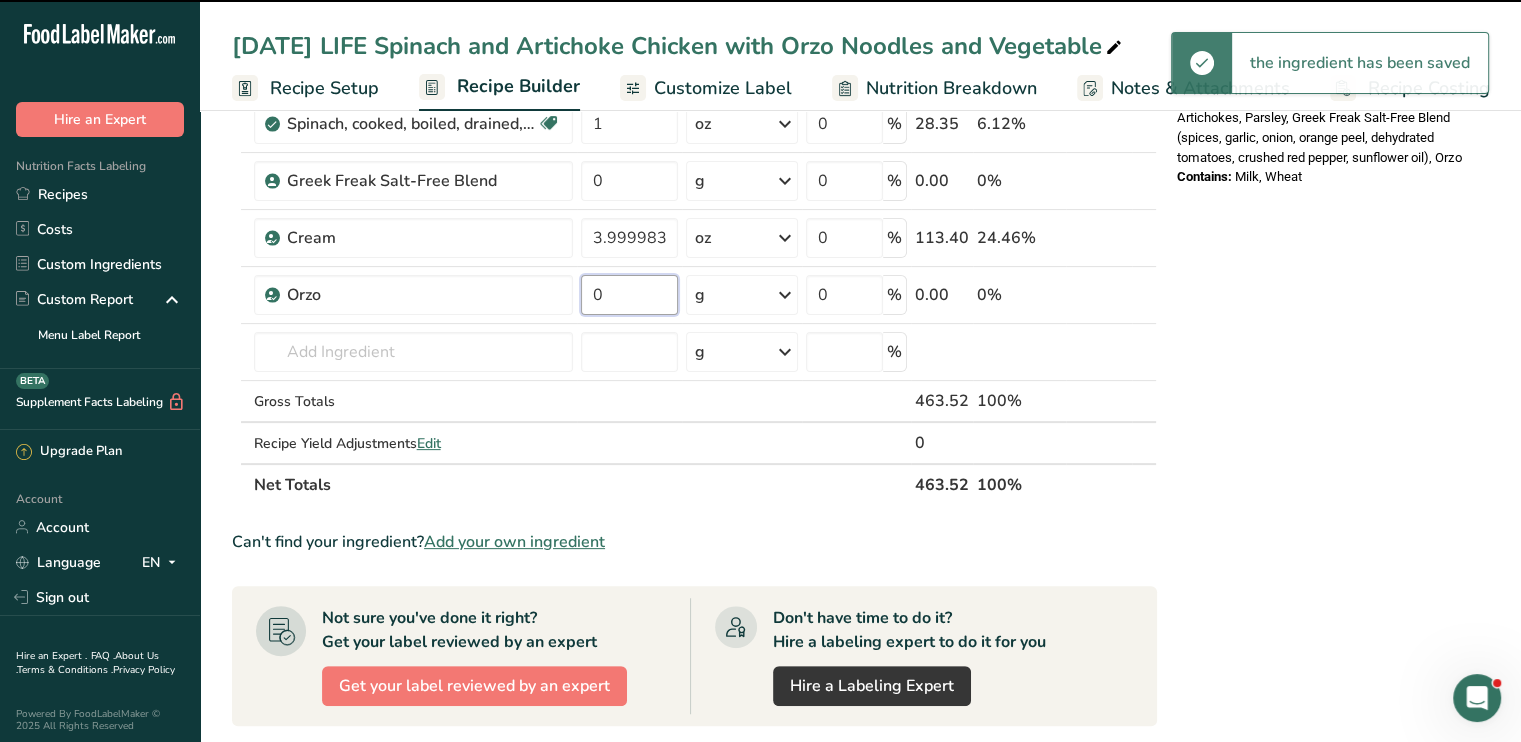 click on "0" at bounding box center [629, 295] 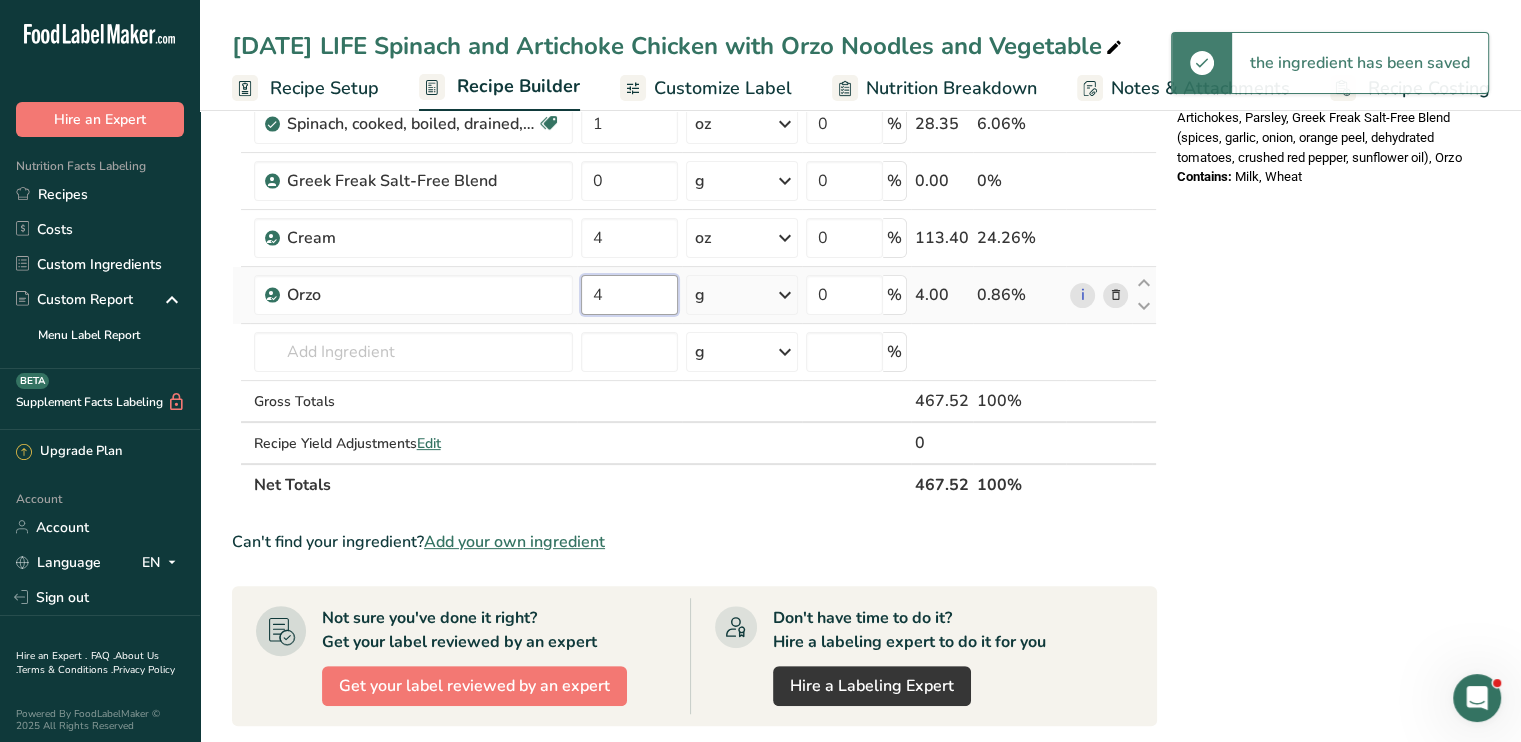 type on "4" 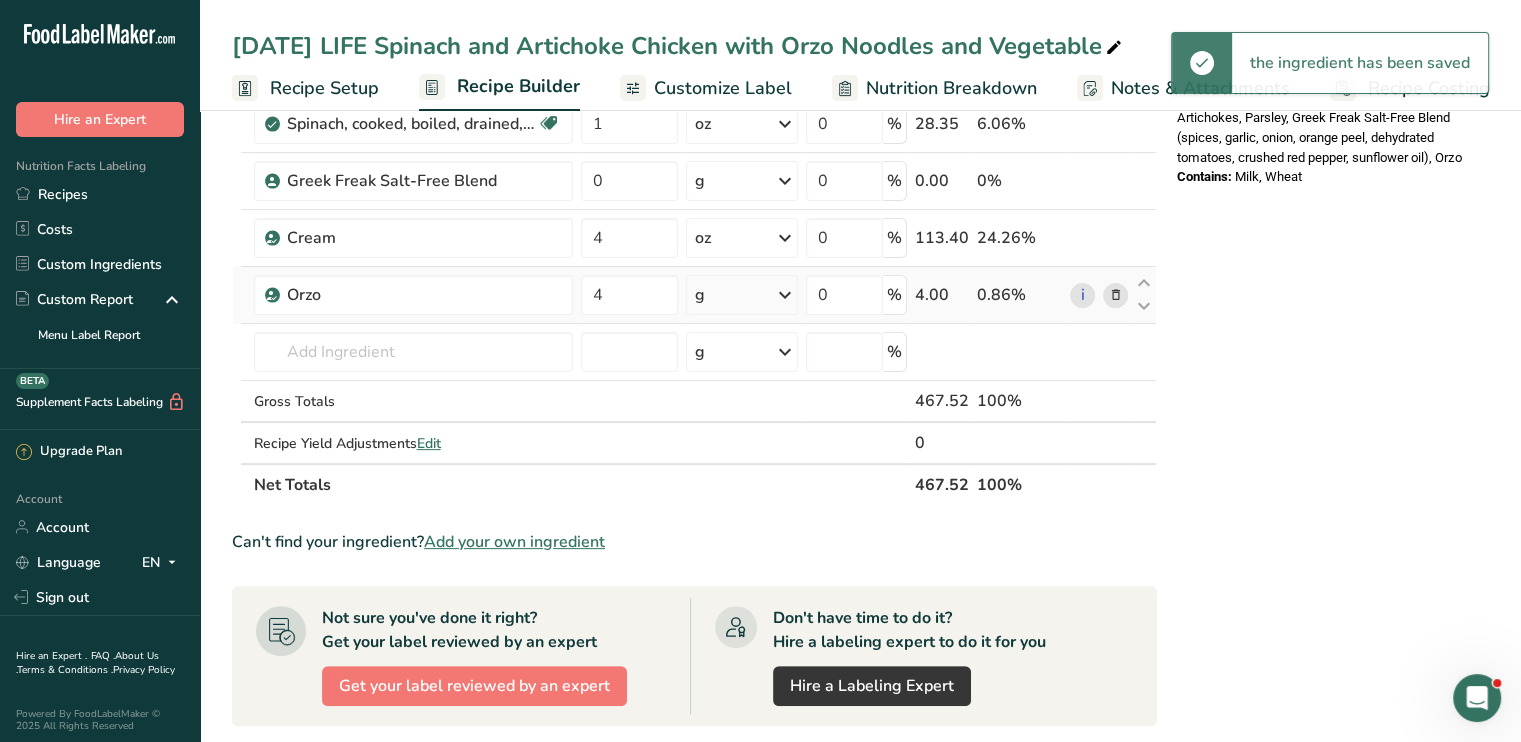 click on "Ingredient *
Amount *
Unit *
Waste *   .a-a{fill:#347362;}.b-a{fill:#fff;}          Grams
Percentage
Chicken Breast 6 Oz
6
oz
Weight Units
g
kg
mg
See more
Volume Units
l
mL
fl oz
See more
0
%
170.10
36.38%
Spices, parsley, dried
Source of Antioxidants
Dairy free
Gluten free
Vegan
Vegetarian
Soy free
0.1
oz
Portions
1 tsp
1 tbsp
Weight Units
g
kg
mg
See more
Volume Units" at bounding box center (694, 108) 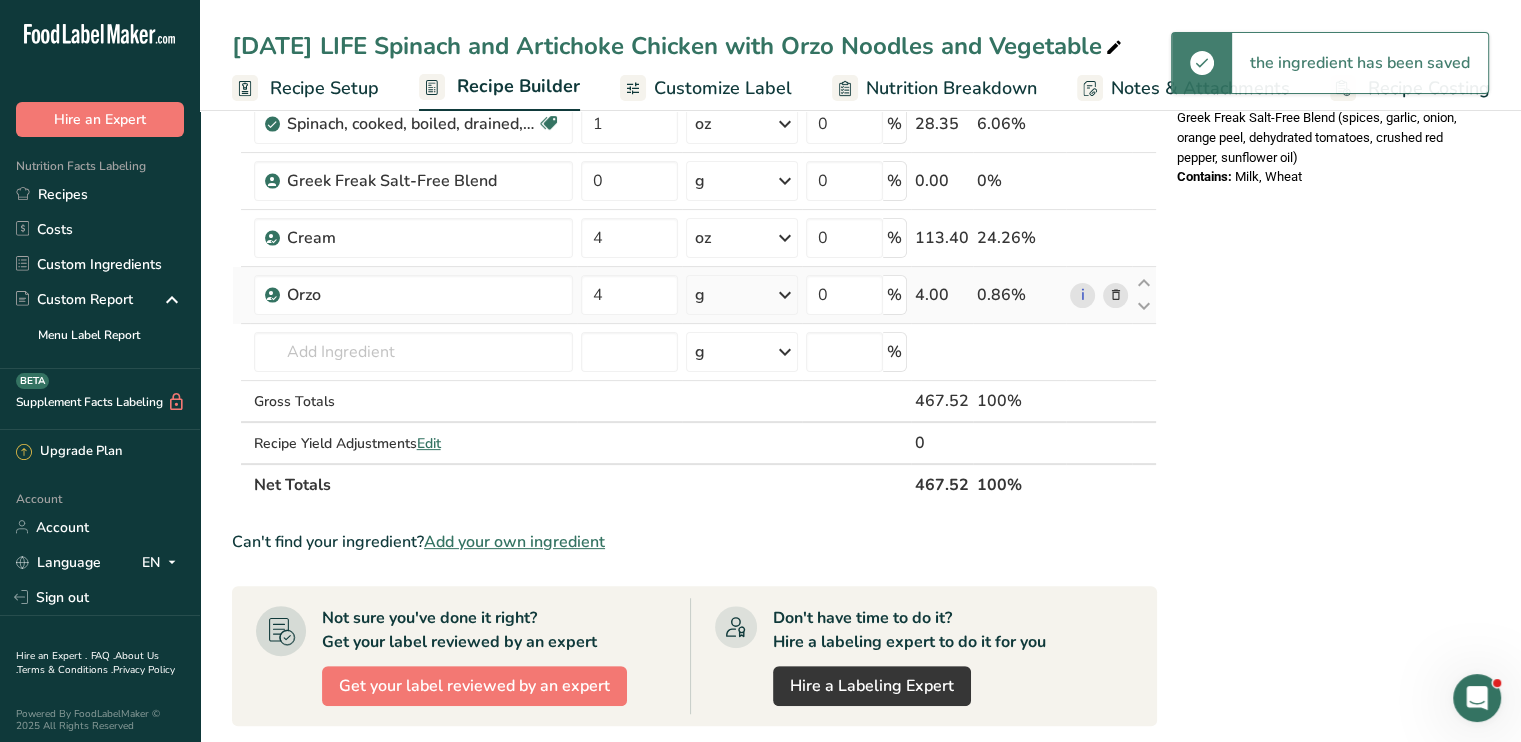 click at bounding box center [785, 295] 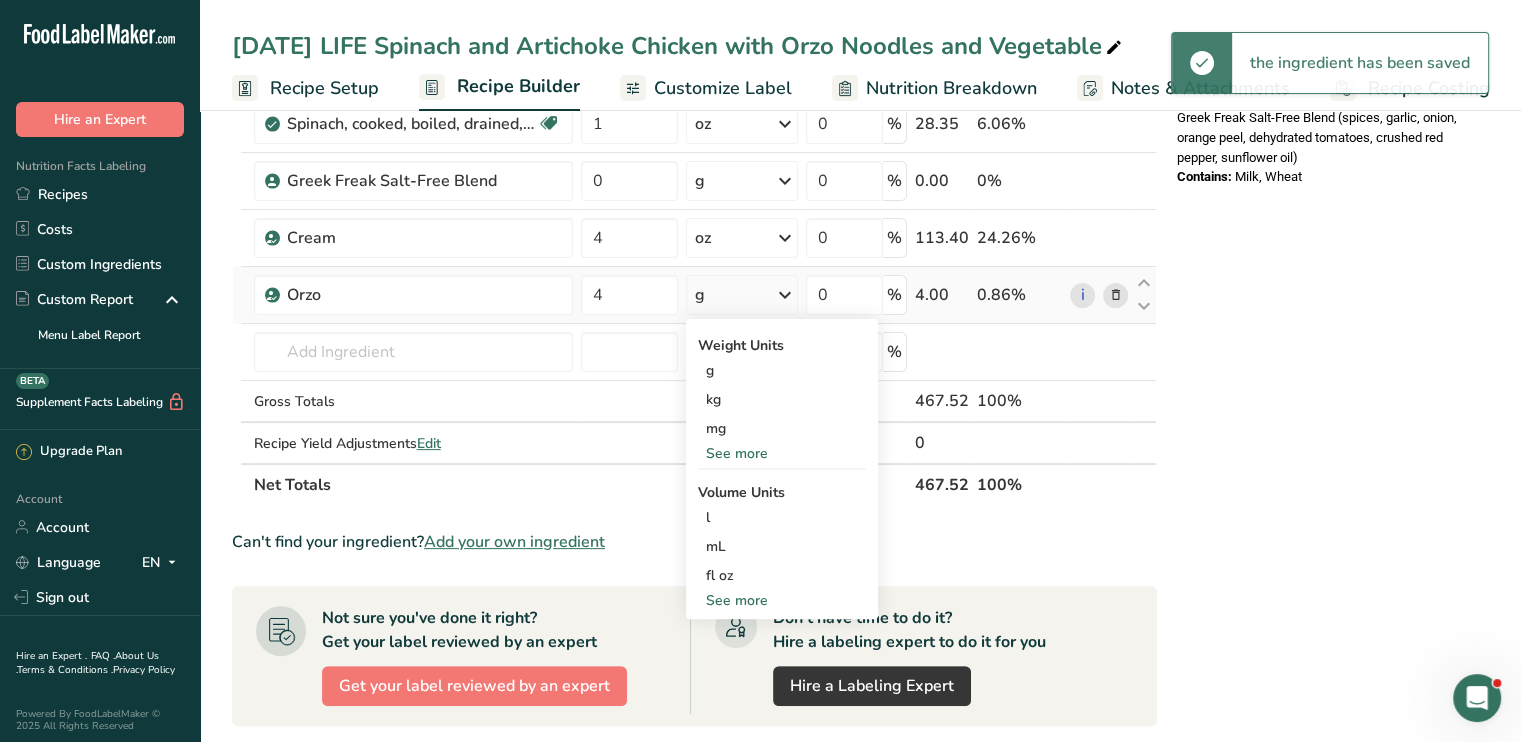 click on "See more" at bounding box center [782, 453] 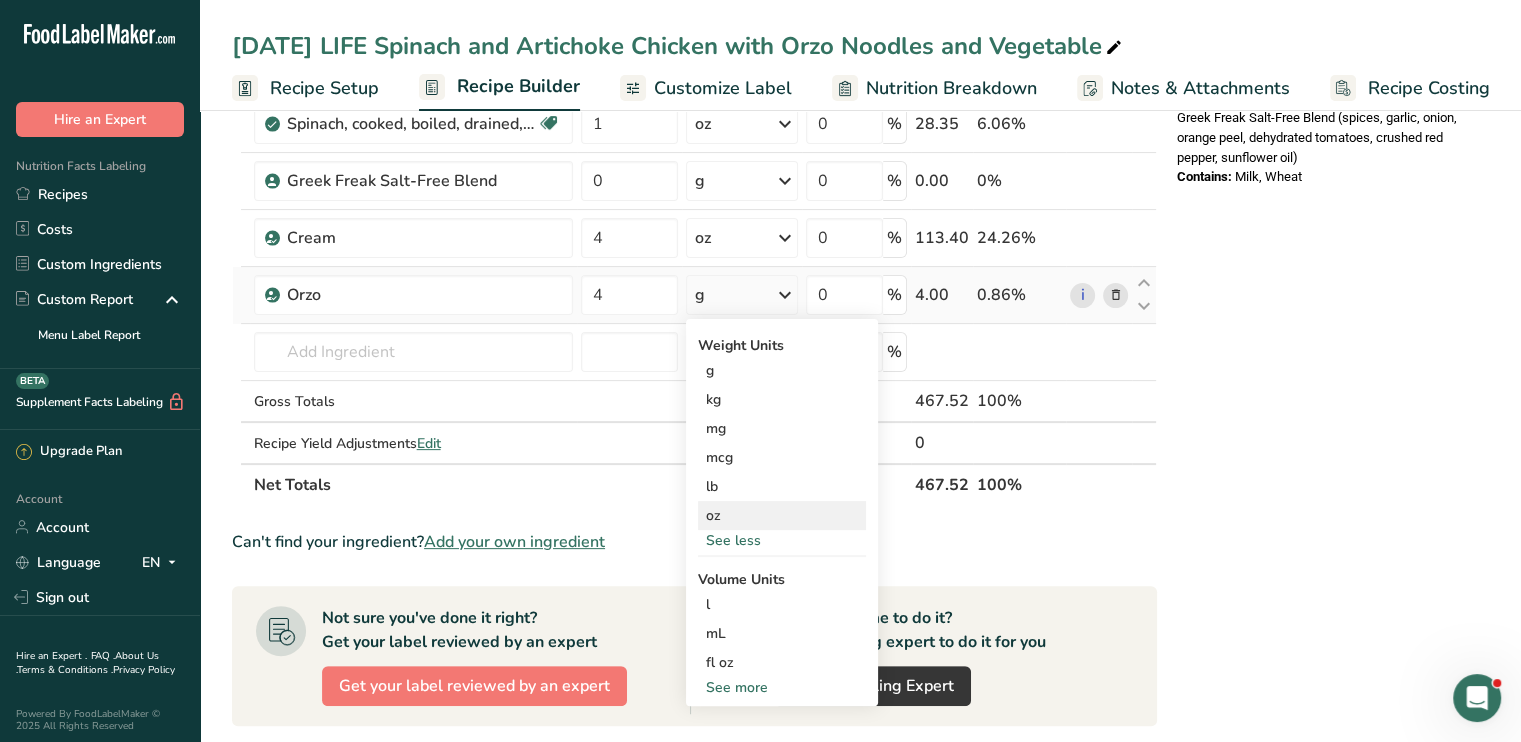 click on "oz" at bounding box center [782, 515] 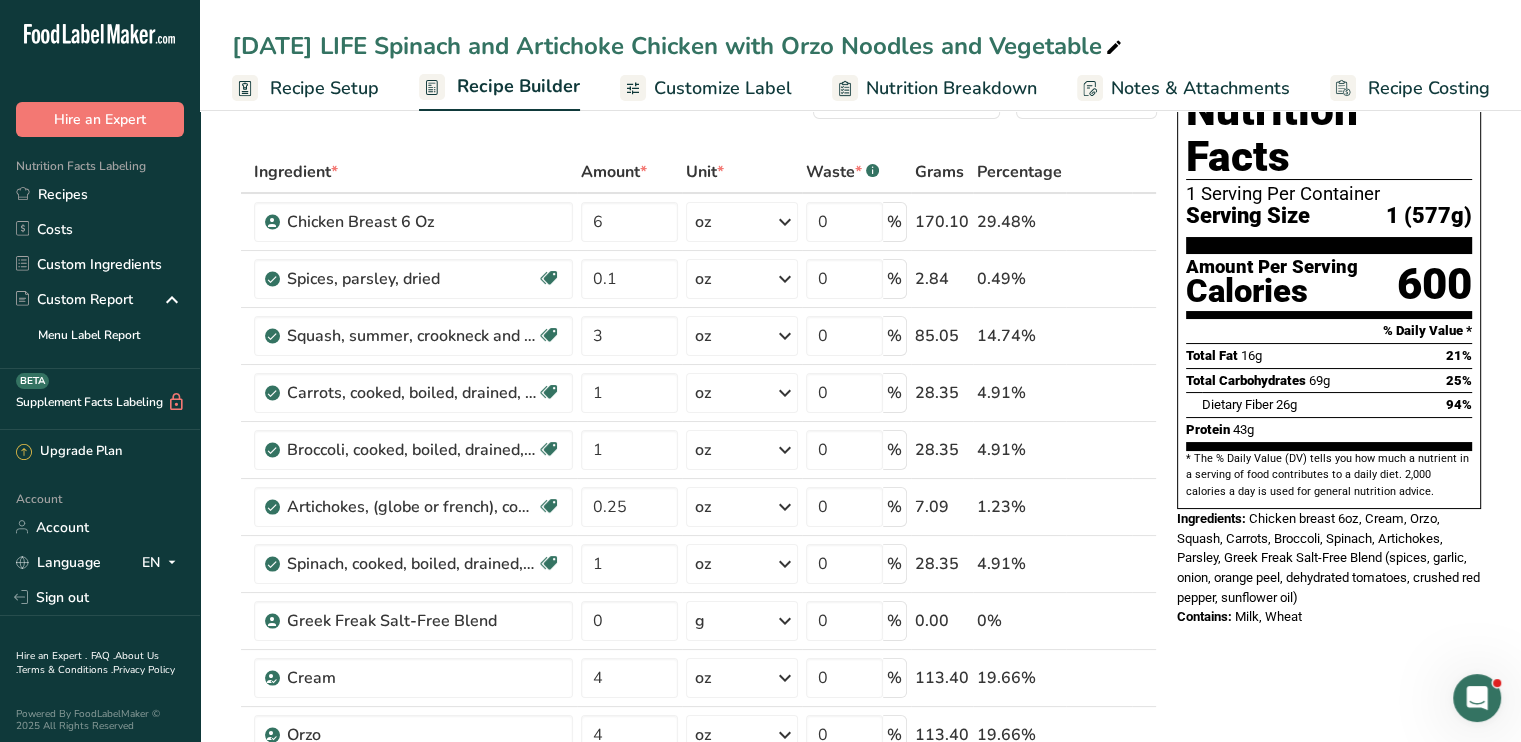 scroll, scrollTop: 0, scrollLeft: 0, axis: both 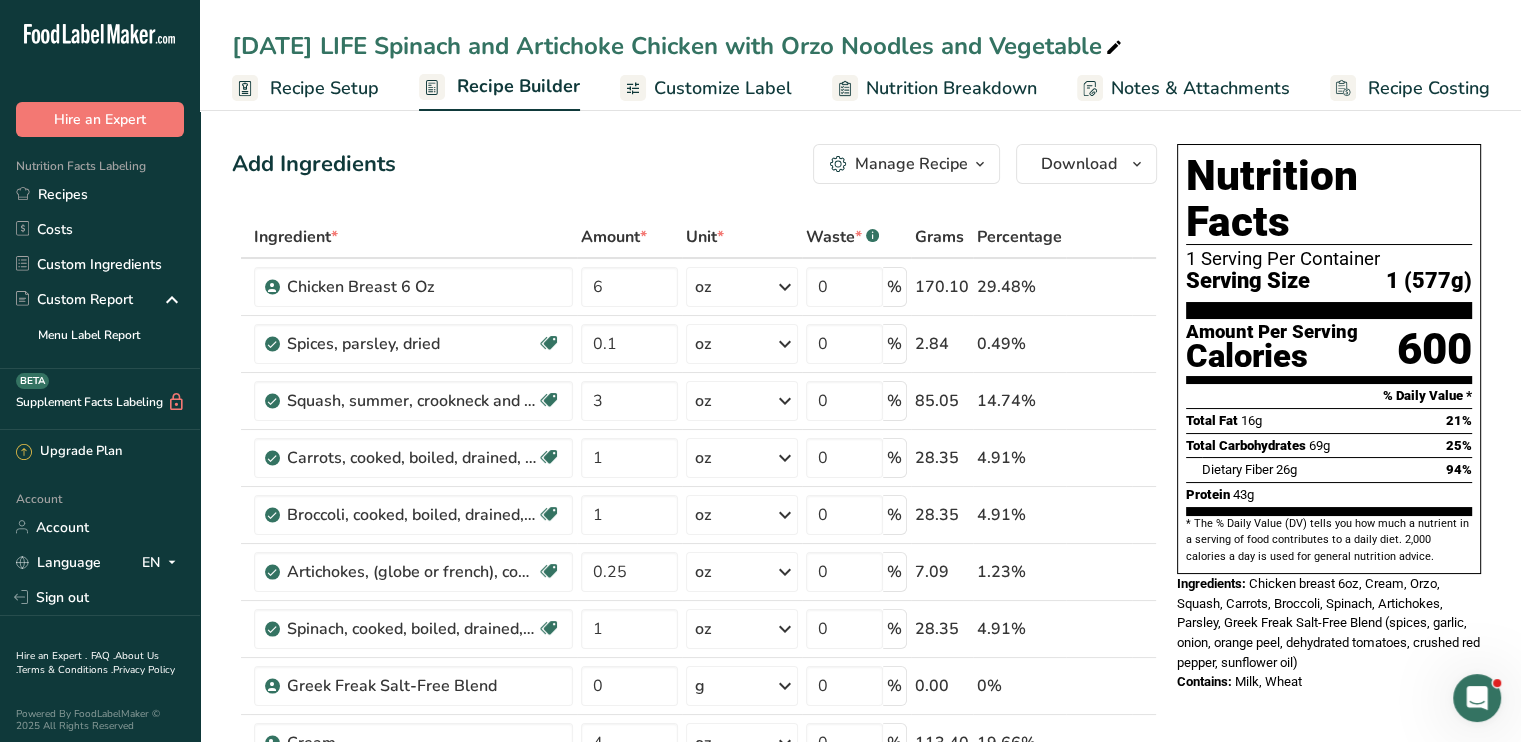 click on "Customize Label" at bounding box center (723, 88) 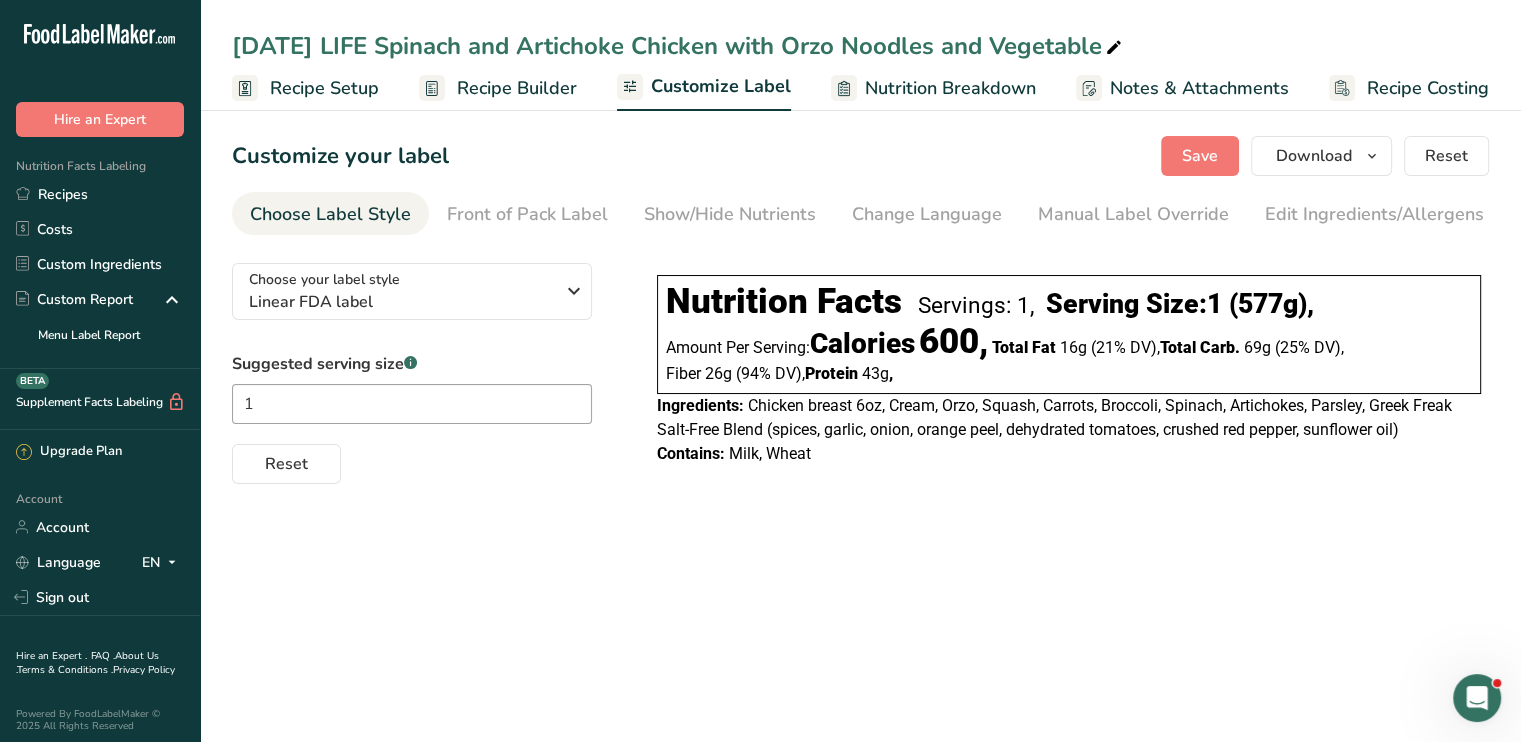 click on "[DATE] LIFE Spinach and Artichoke Chicken with Orzo Noodles and Vegetable" at bounding box center (679, 46) 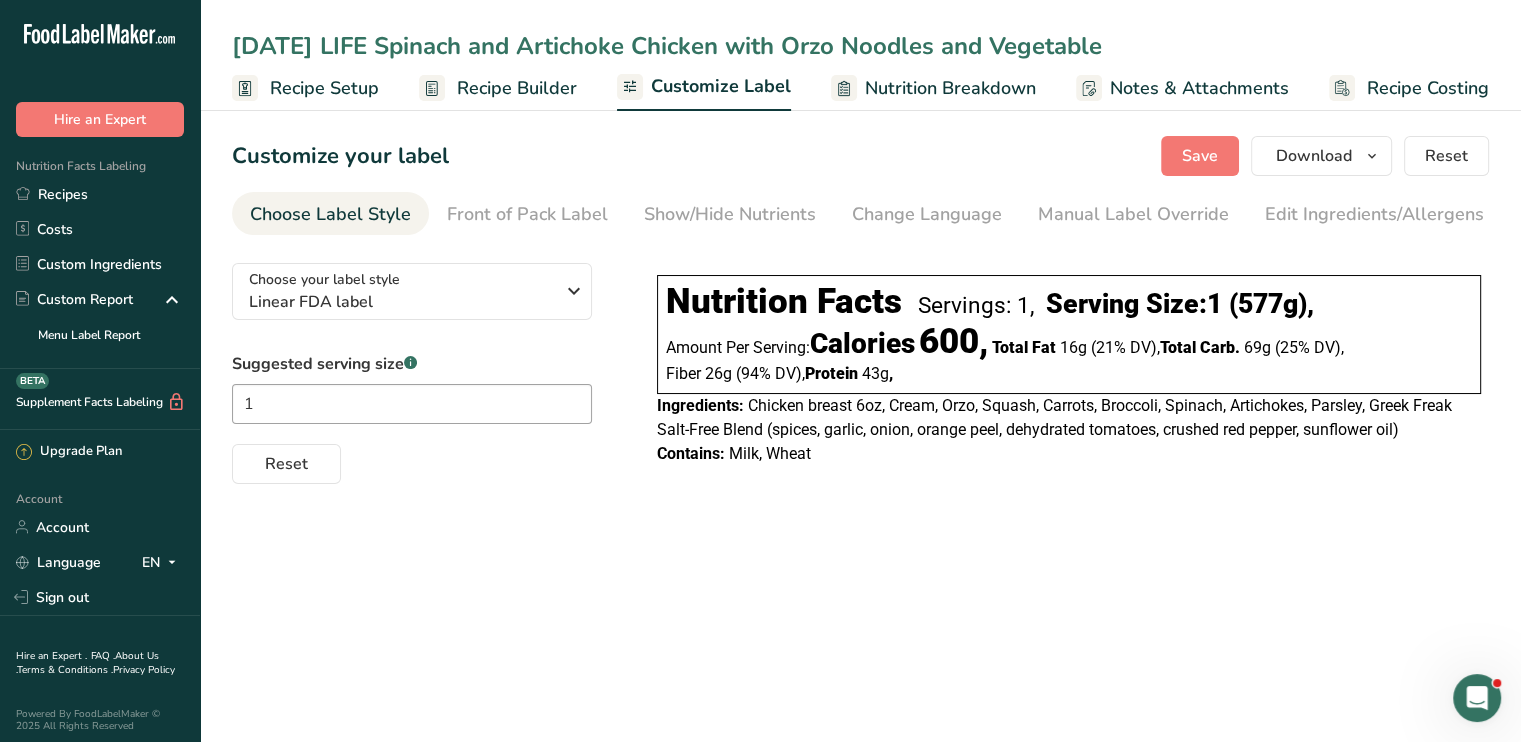 drag, startPoint x: 280, startPoint y: 35, endPoint x: 78, endPoint y: 40, distance: 202.06187 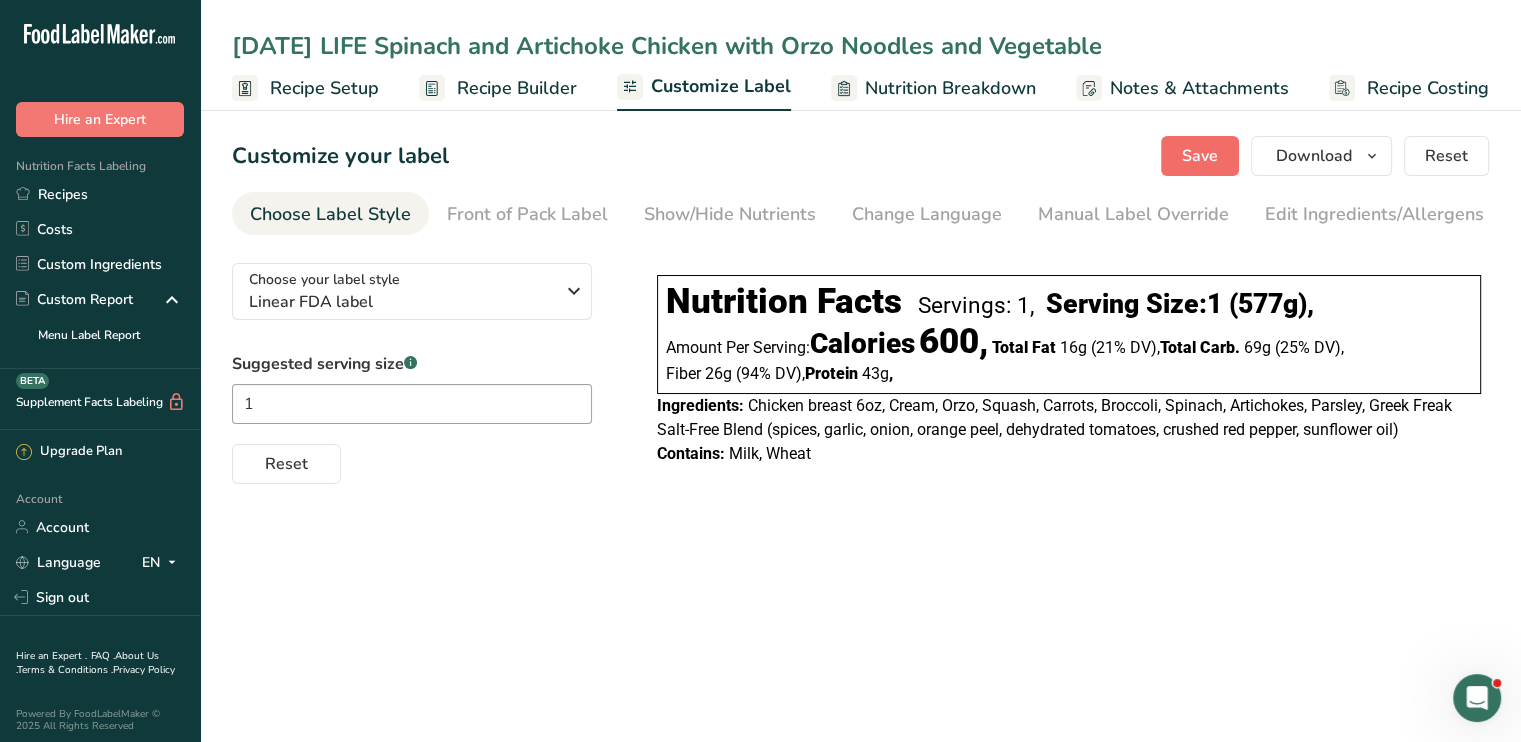 type on "[DATE] LIFE Spinach and Artichoke Chicken with Orzo Noodles and Vegetable" 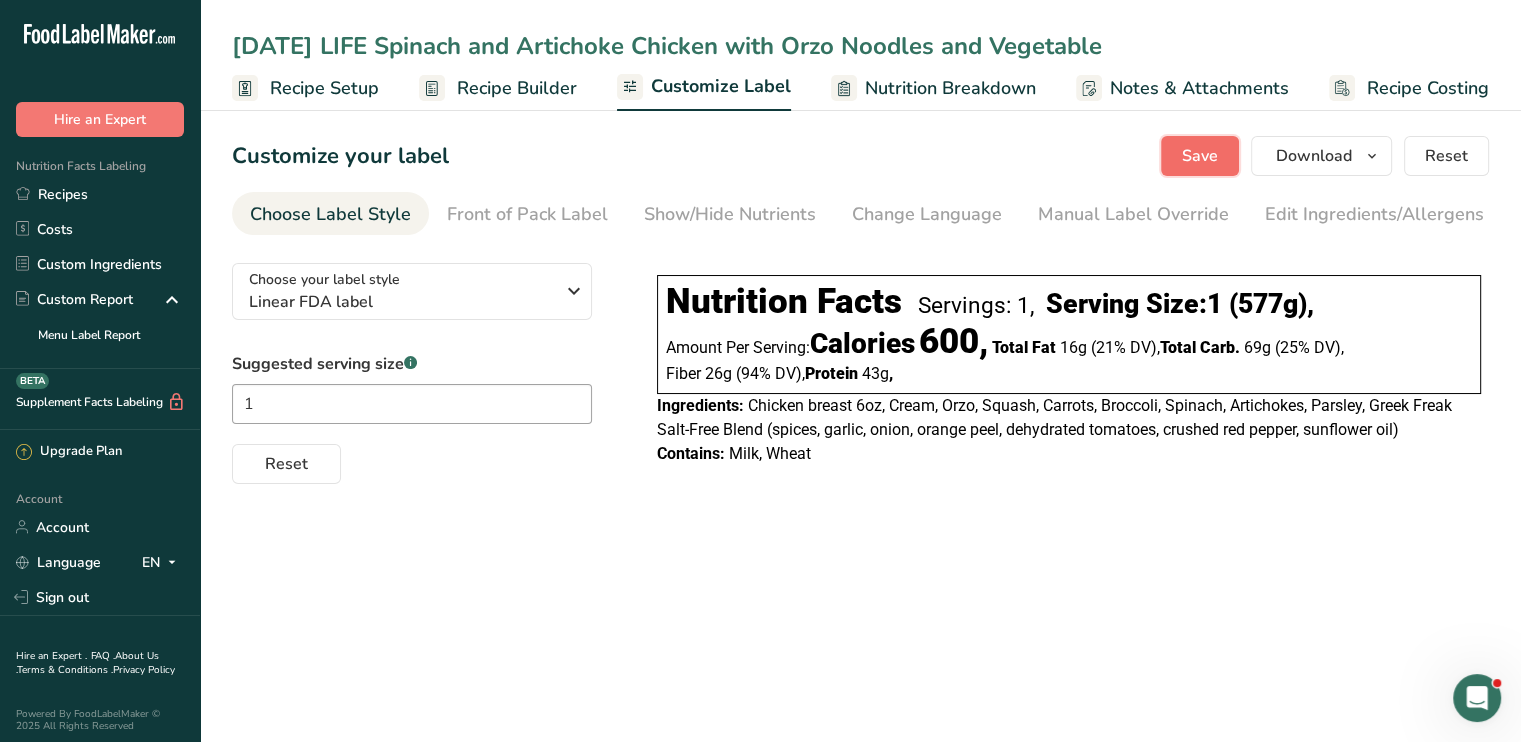 click on "Save" at bounding box center (1200, 156) 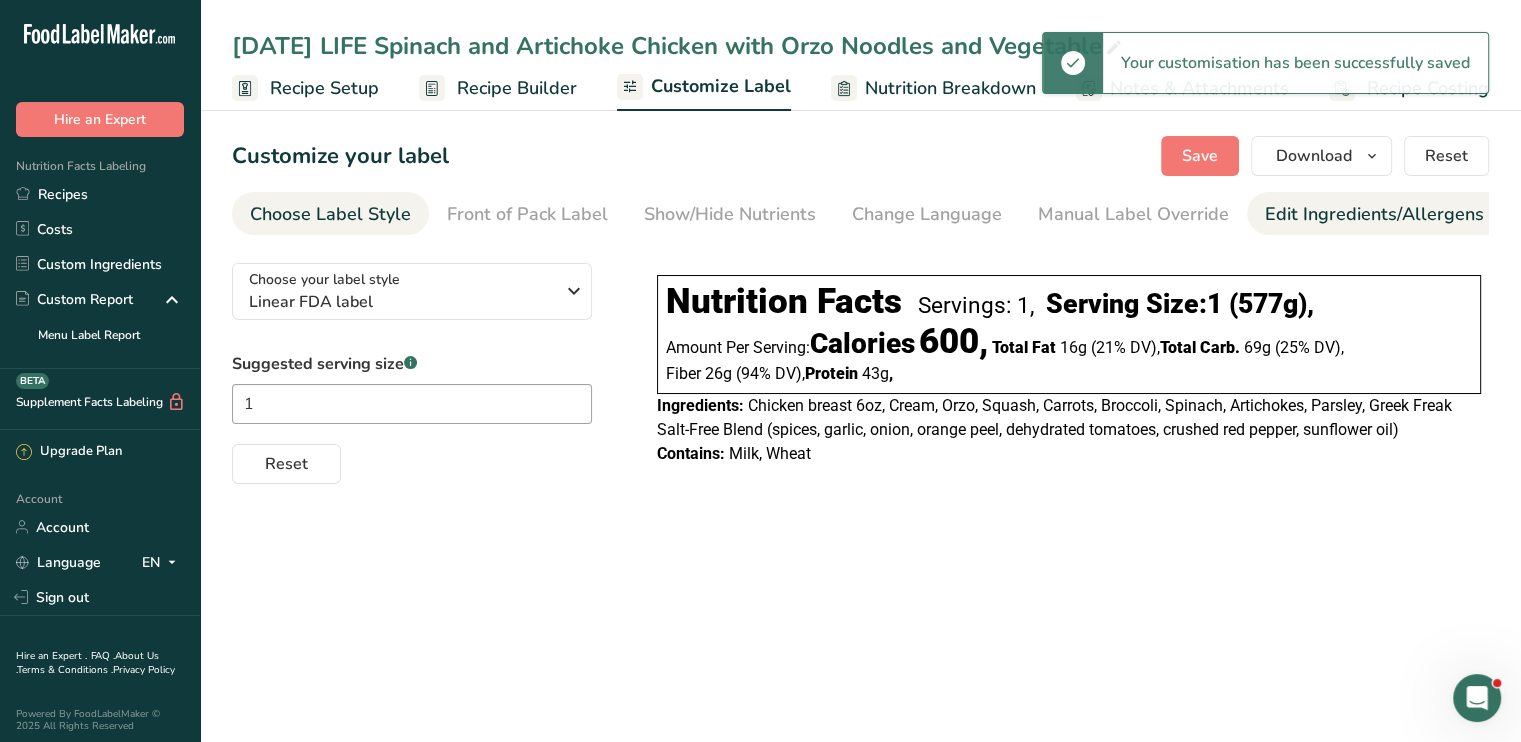 click on "Edit Ingredients/Allergens List" at bounding box center (1392, 214) 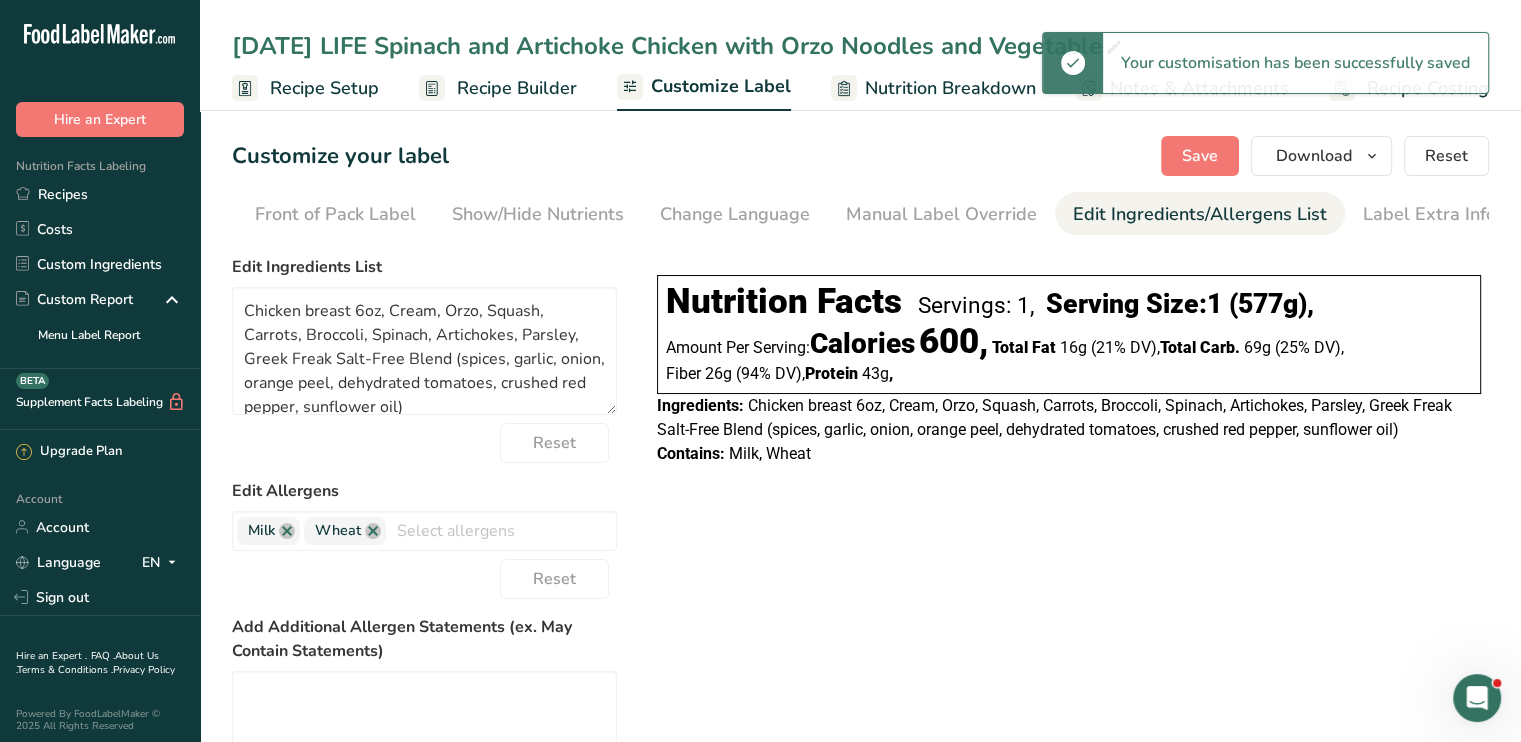 scroll, scrollTop: 0, scrollLeft: 196, axis: horizontal 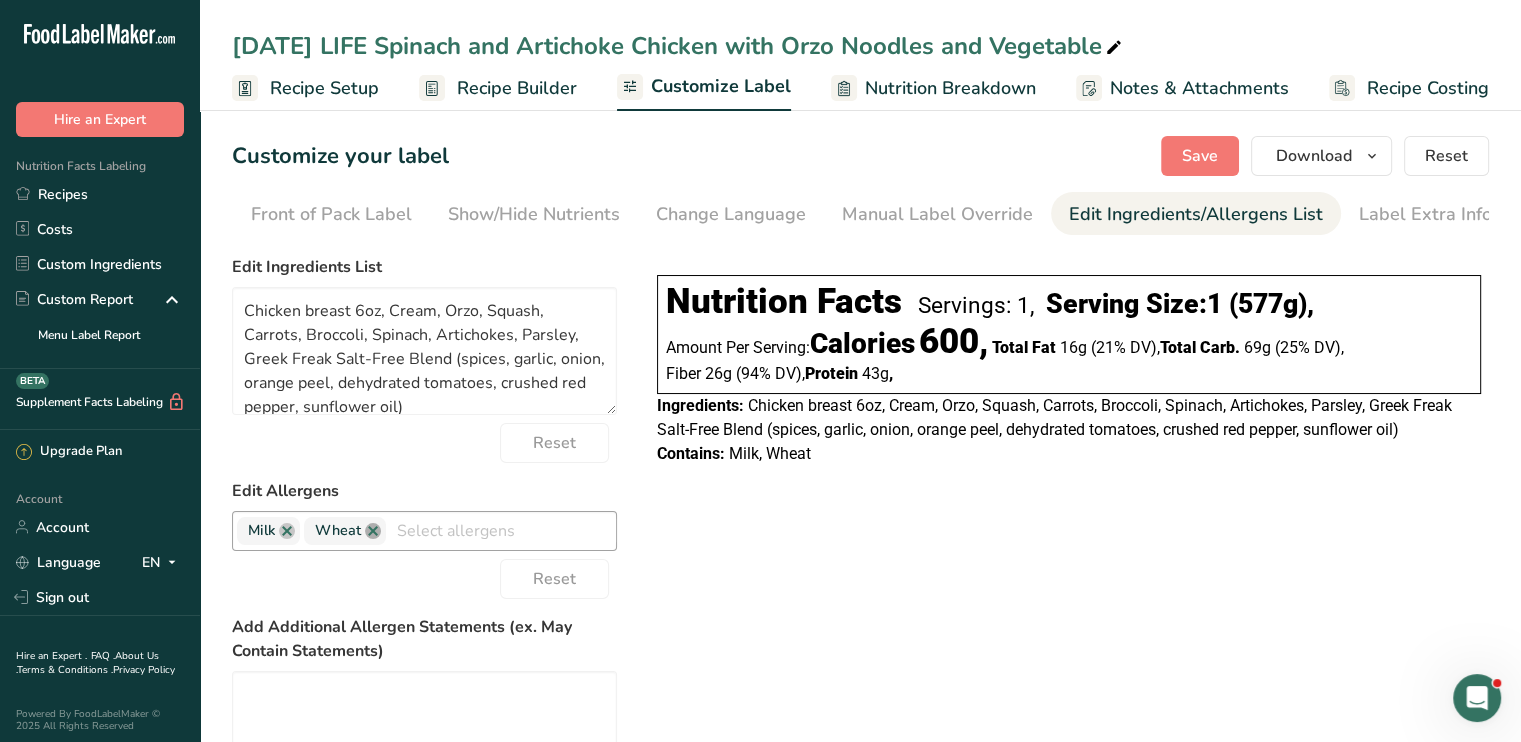 click at bounding box center [373, 531] 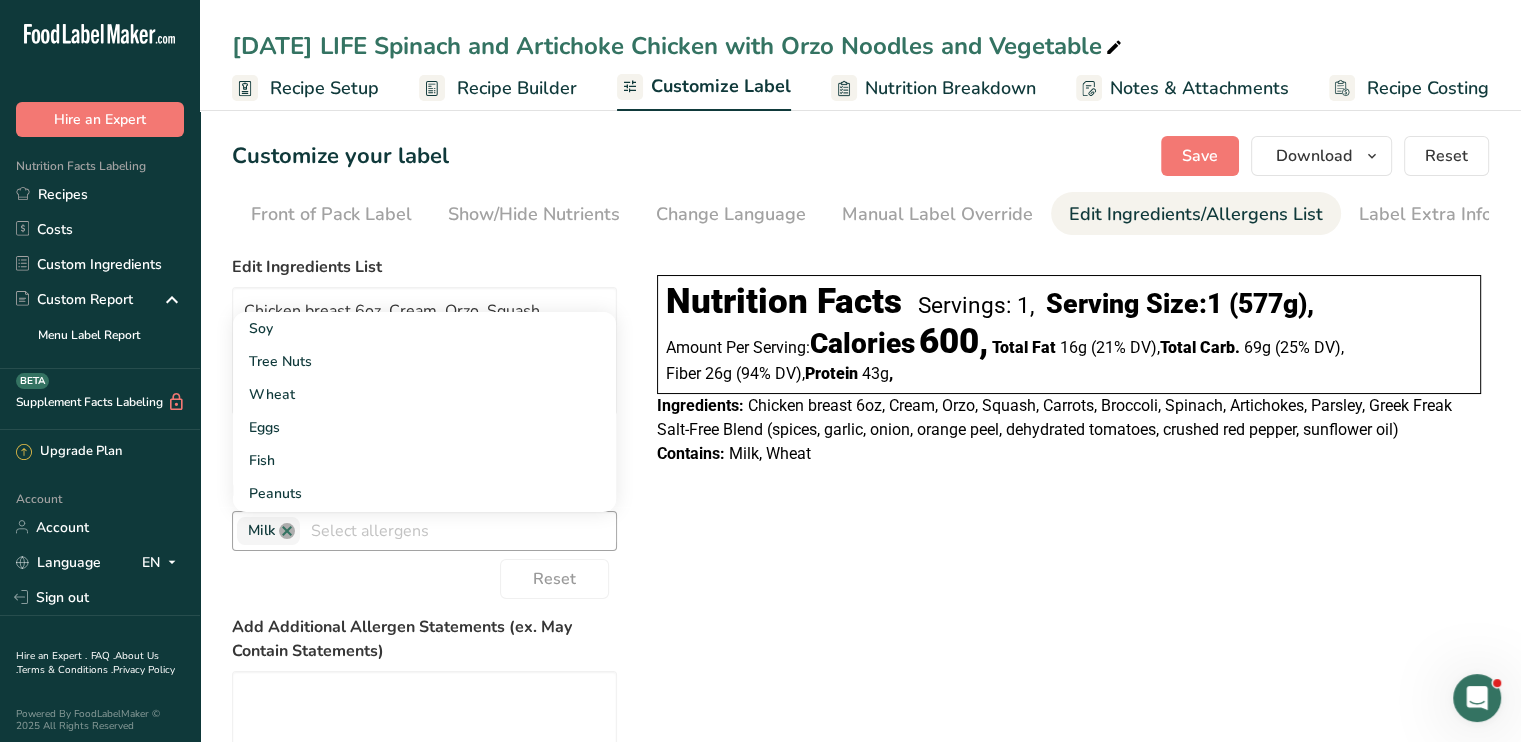 click at bounding box center (287, 531) 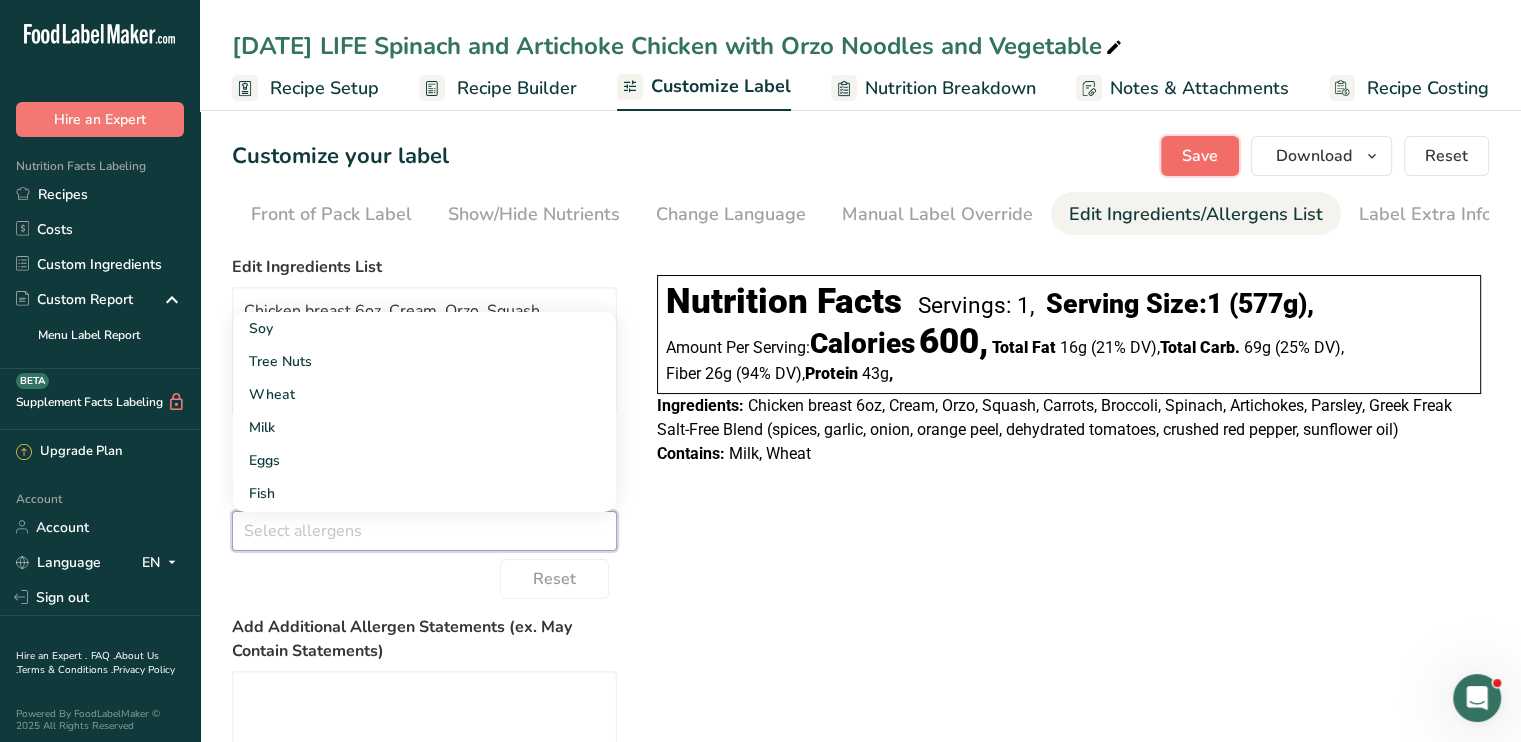 click on "Save" at bounding box center [1200, 156] 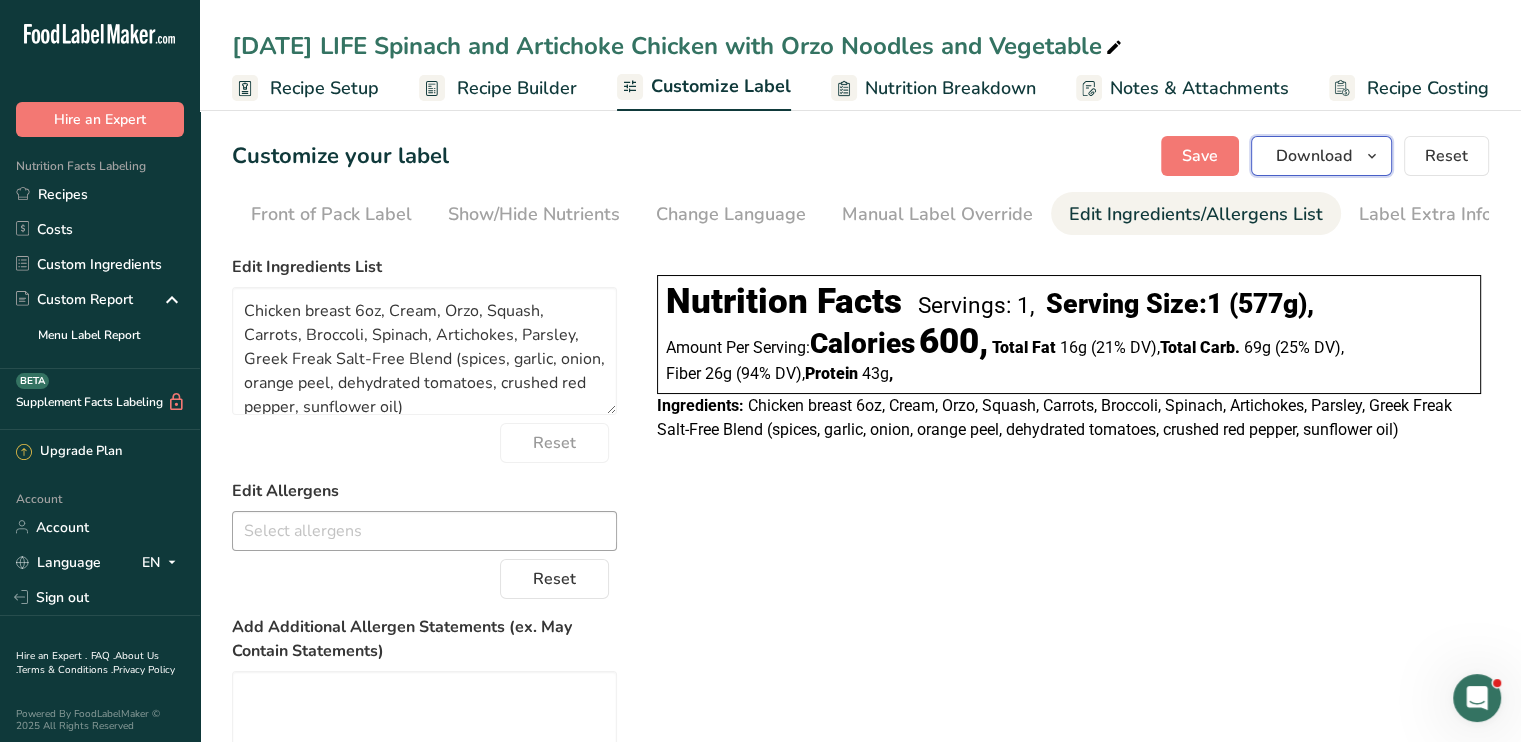 click on "Download" at bounding box center (1314, 156) 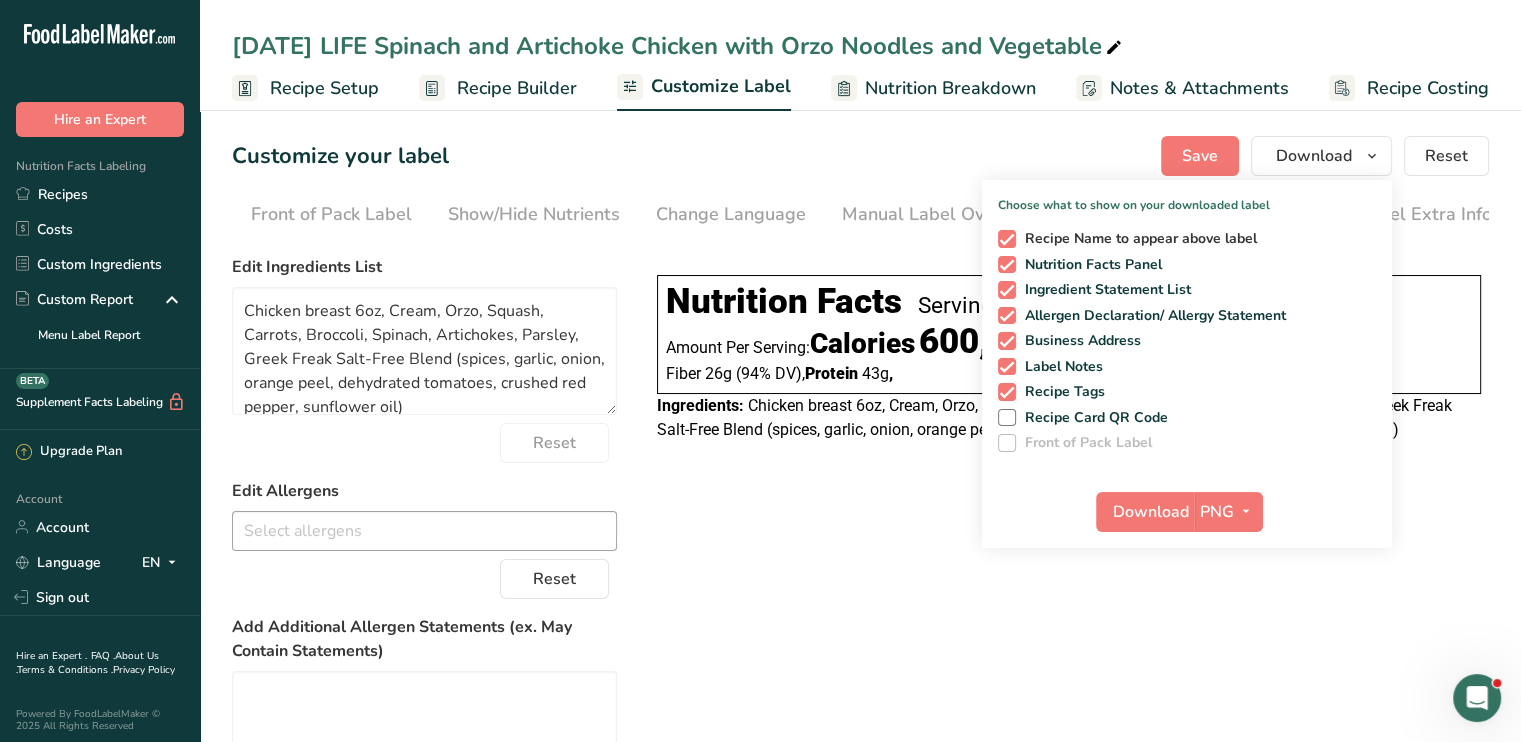 click on "Recipe Name to appear above label" at bounding box center (1137, 239) 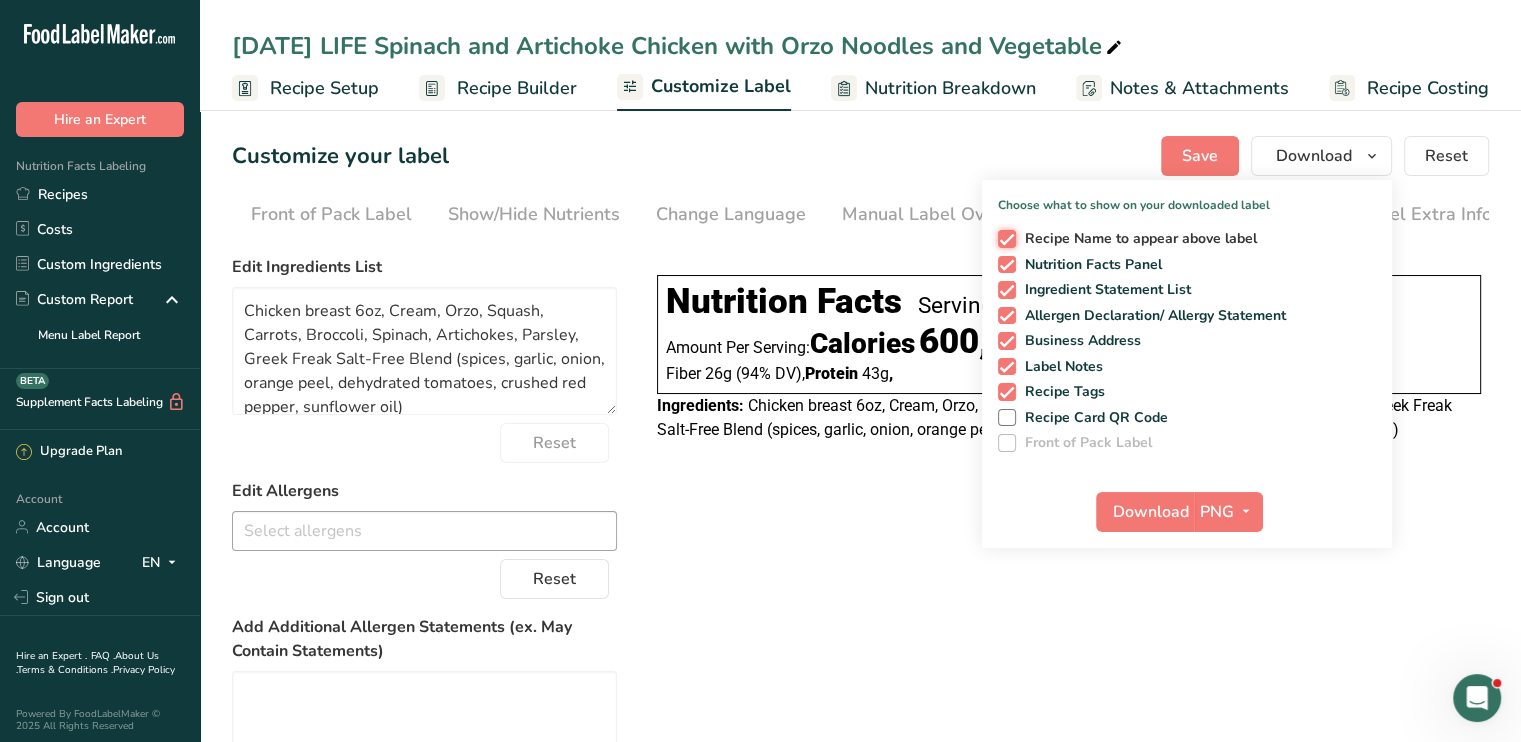 click on "Recipe Name to appear above label" at bounding box center [1004, 238] 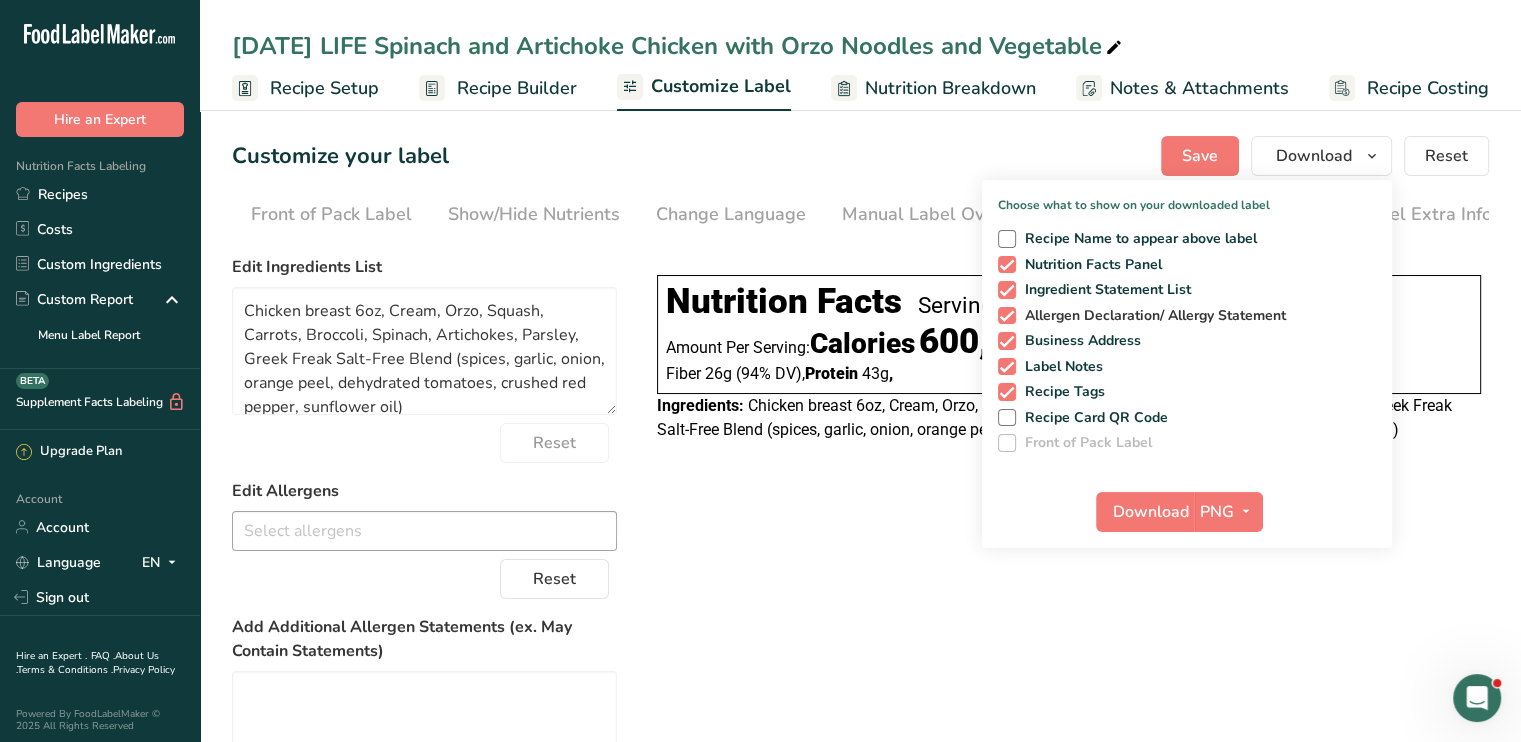 click at bounding box center (1007, 316) 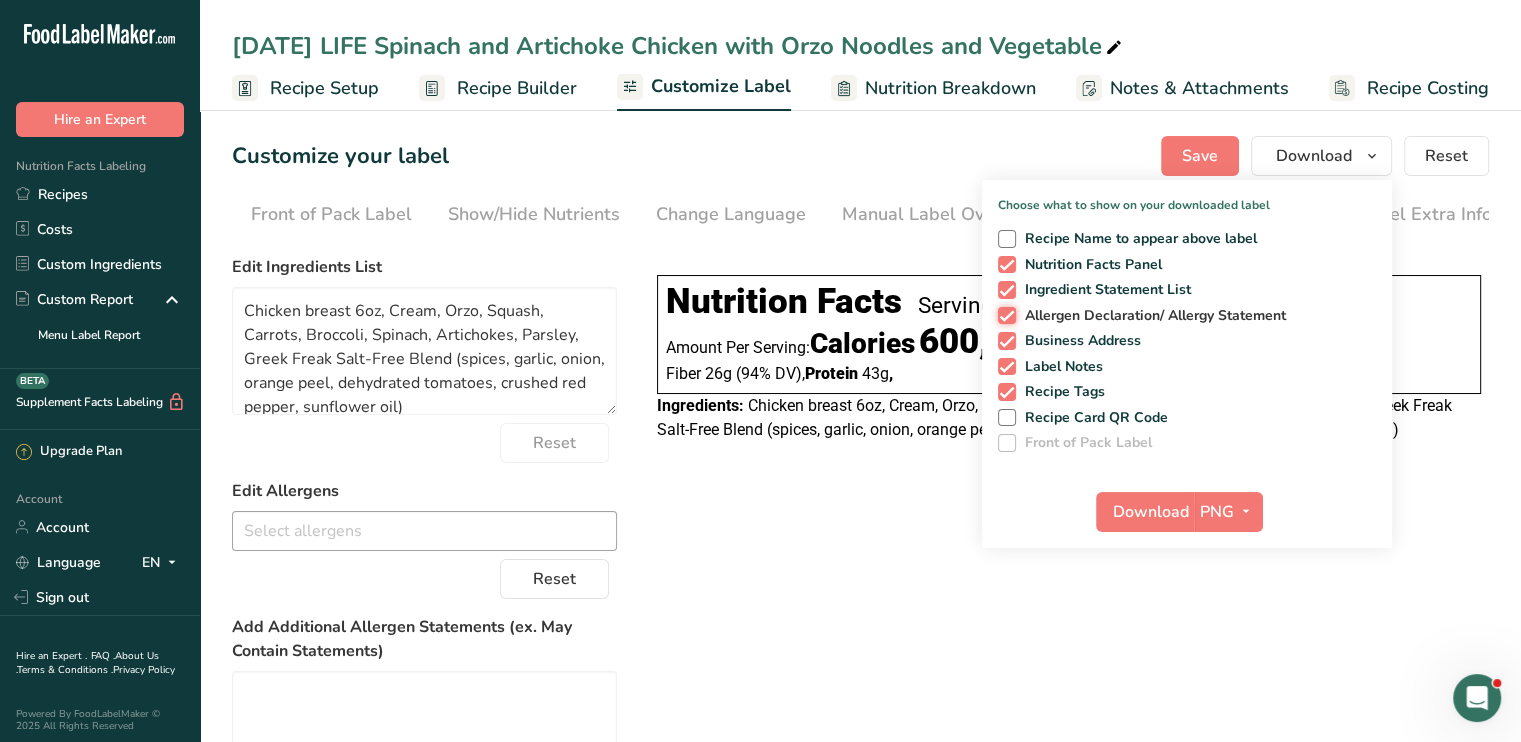 click on "Allergen Declaration/ Allergy Statement" at bounding box center [1004, 315] 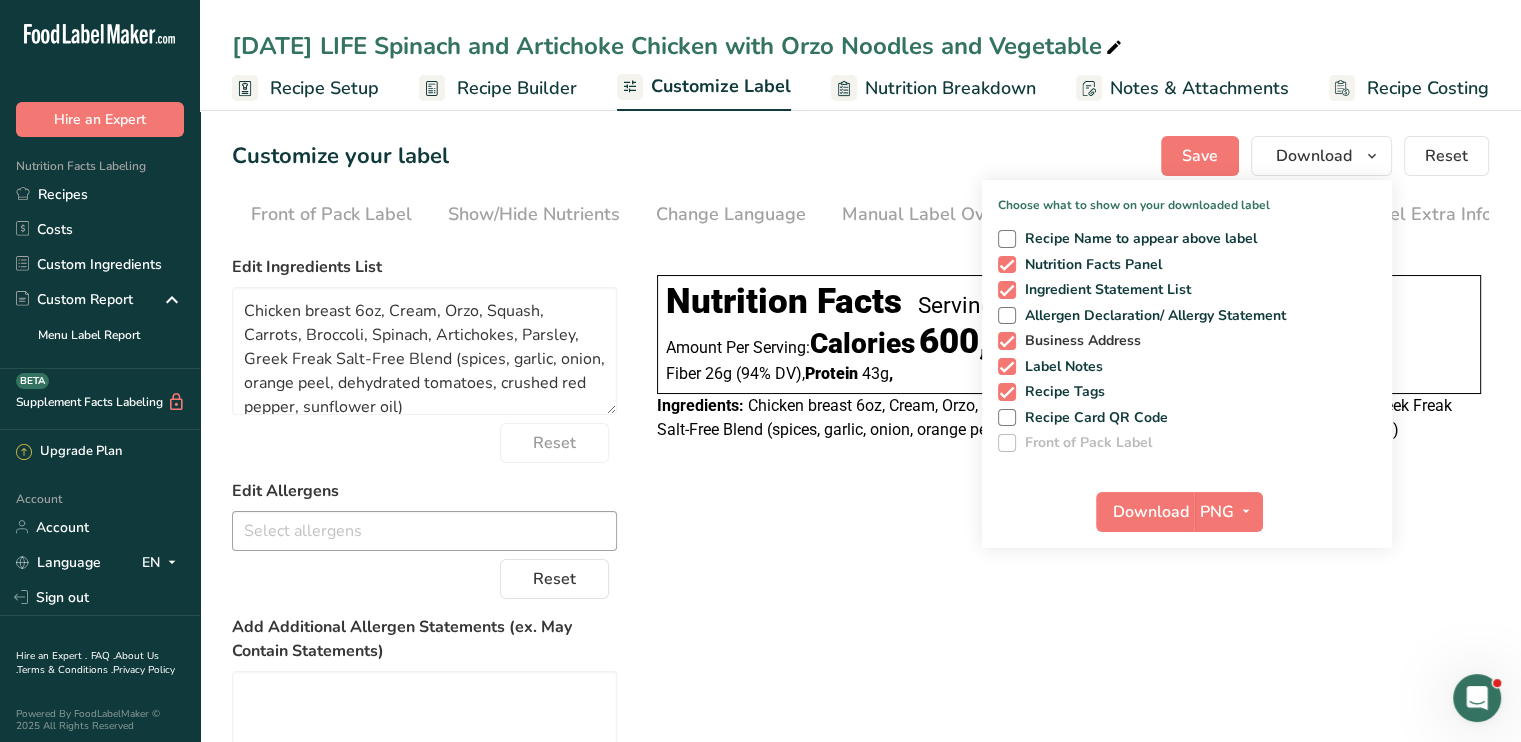 click at bounding box center (1007, 341) 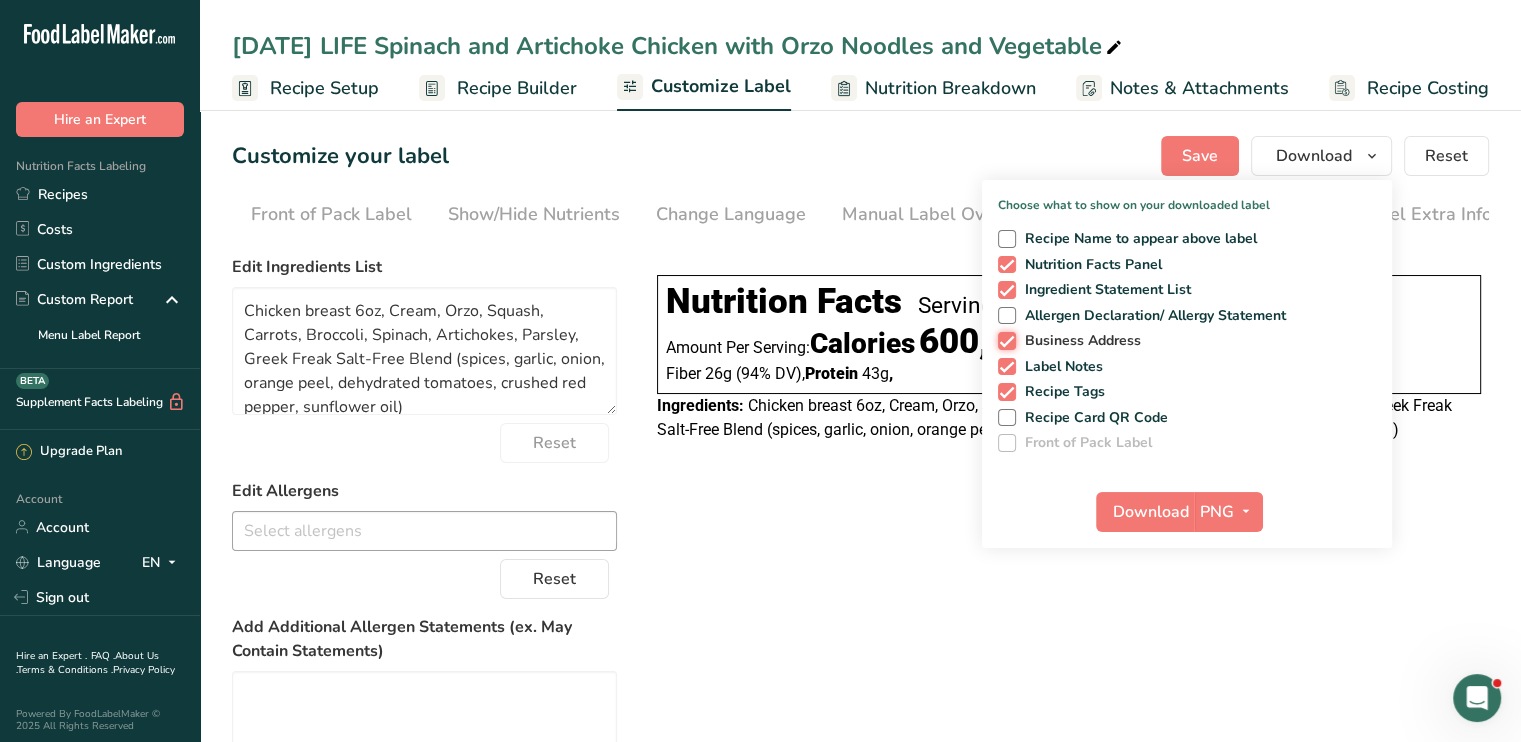 click on "Business Address" at bounding box center (1004, 340) 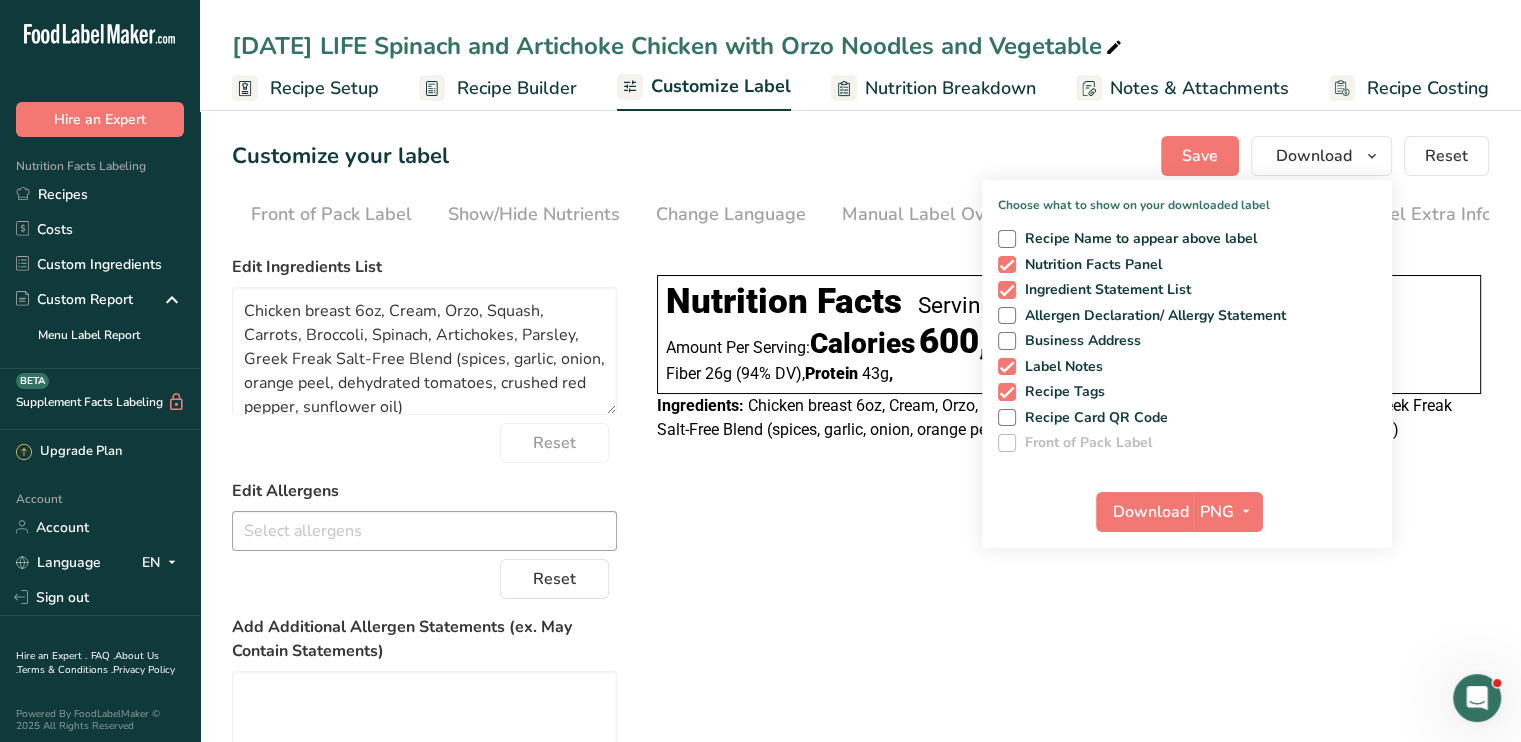 click on "Recipe Name to appear above label
Nutrition Facts Panel
Ingredient Statement List
Allergen Declaration/ Allergy Statement
Business Address
Label Notes
Recipe Tags
Recipe Card QR Code
Front of Pack Label" at bounding box center (1187, 337) 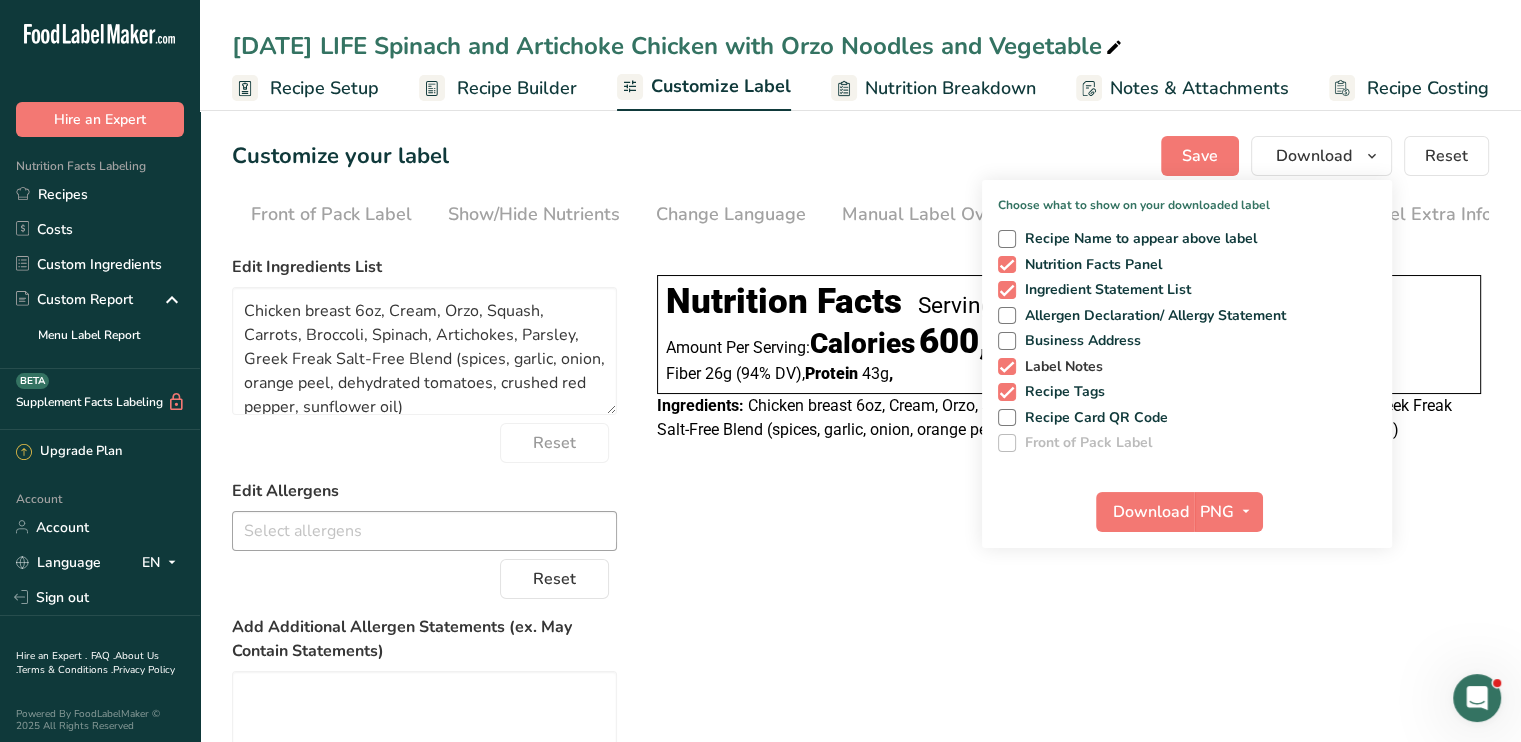 click at bounding box center (1007, 367) 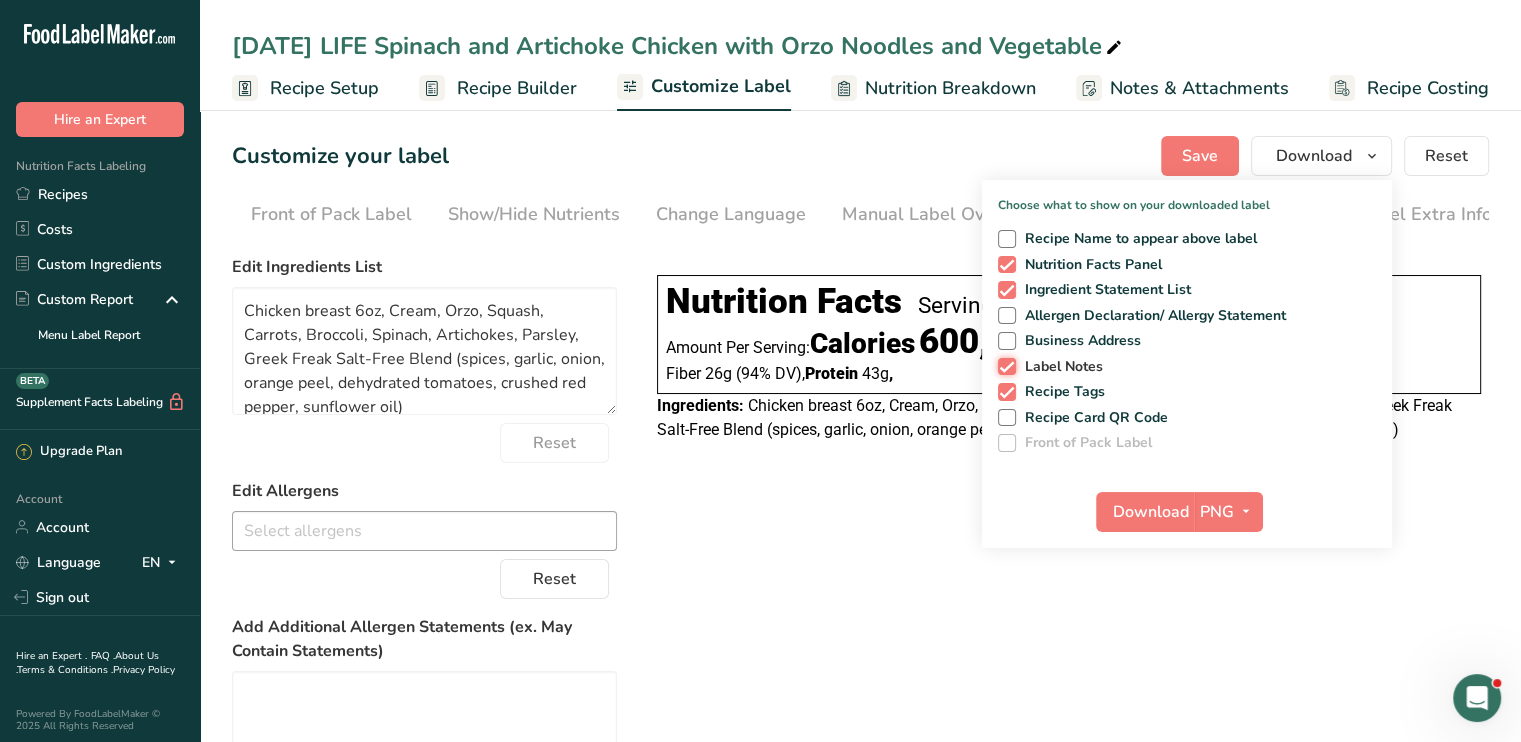 click on "Label Notes" at bounding box center (1004, 366) 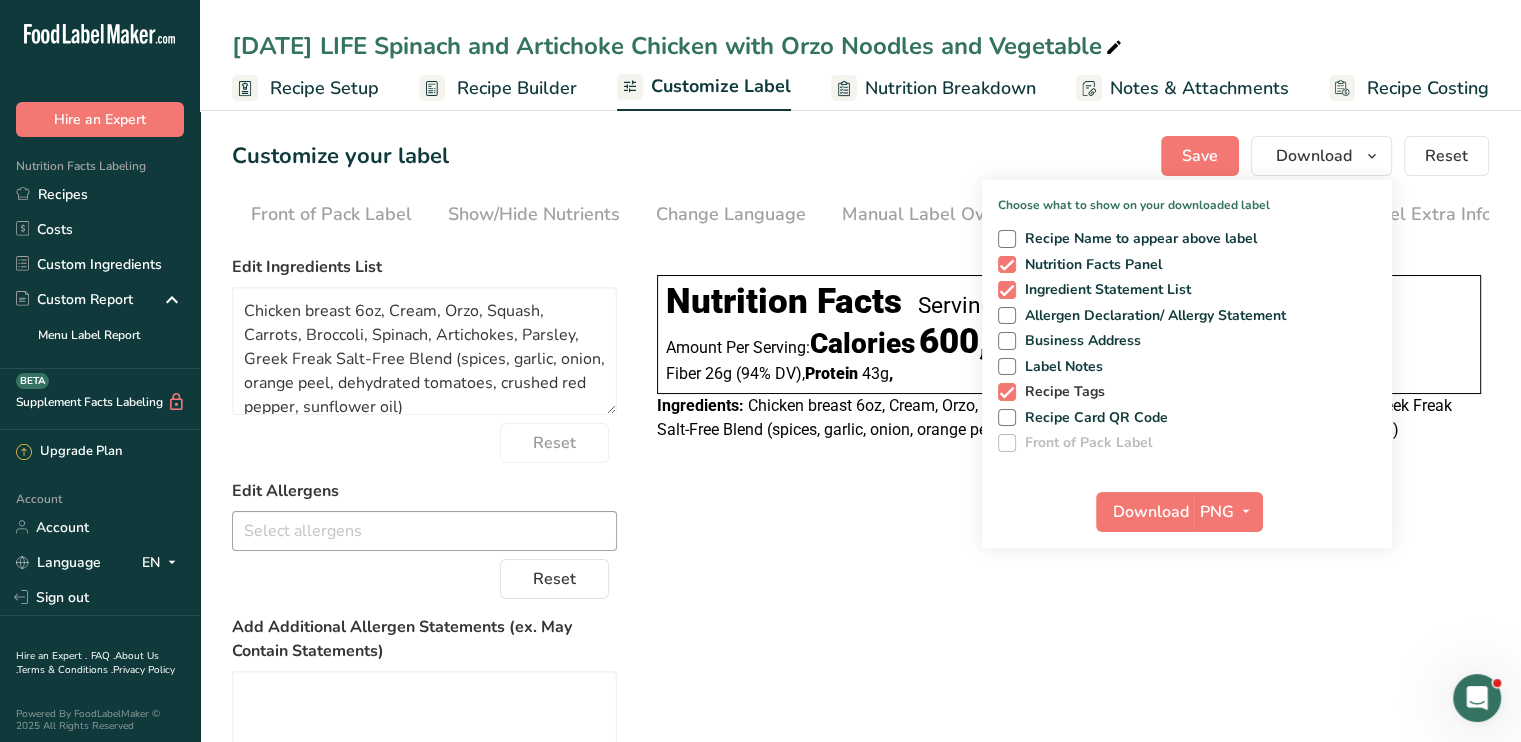 click at bounding box center [1007, 392] 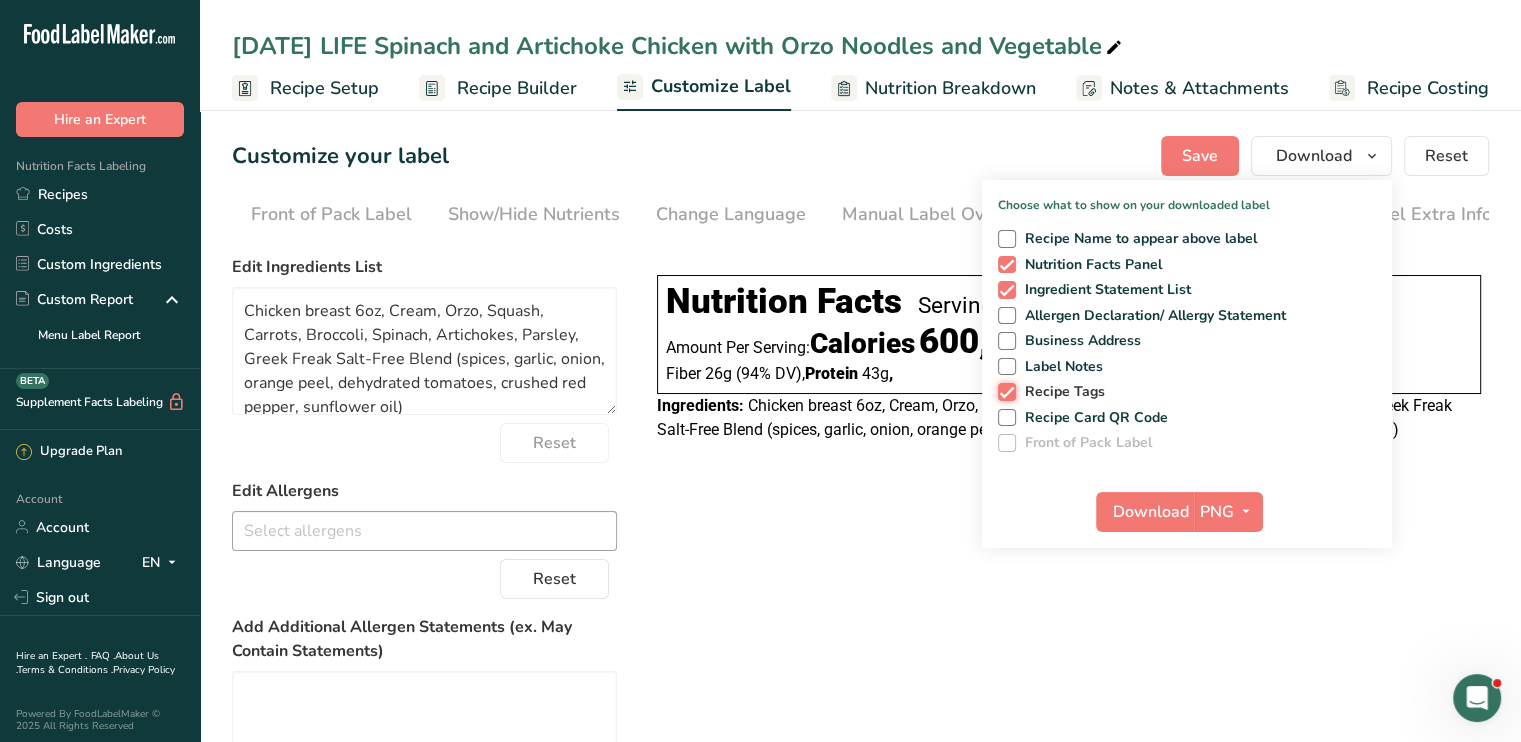 click on "Recipe Tags" at bounding box center (1004, 391) 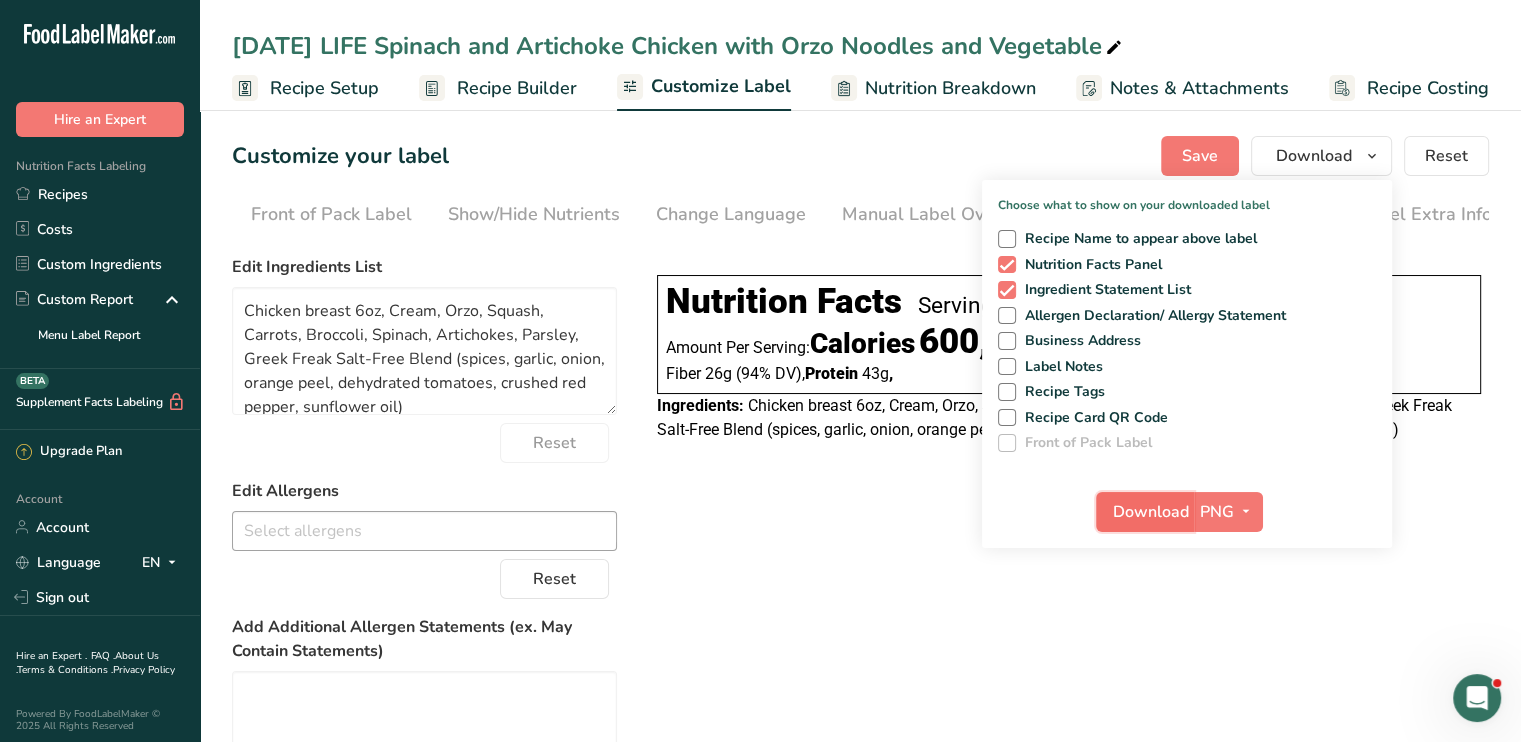 click on "Download" at bounding box center (1151, 512) 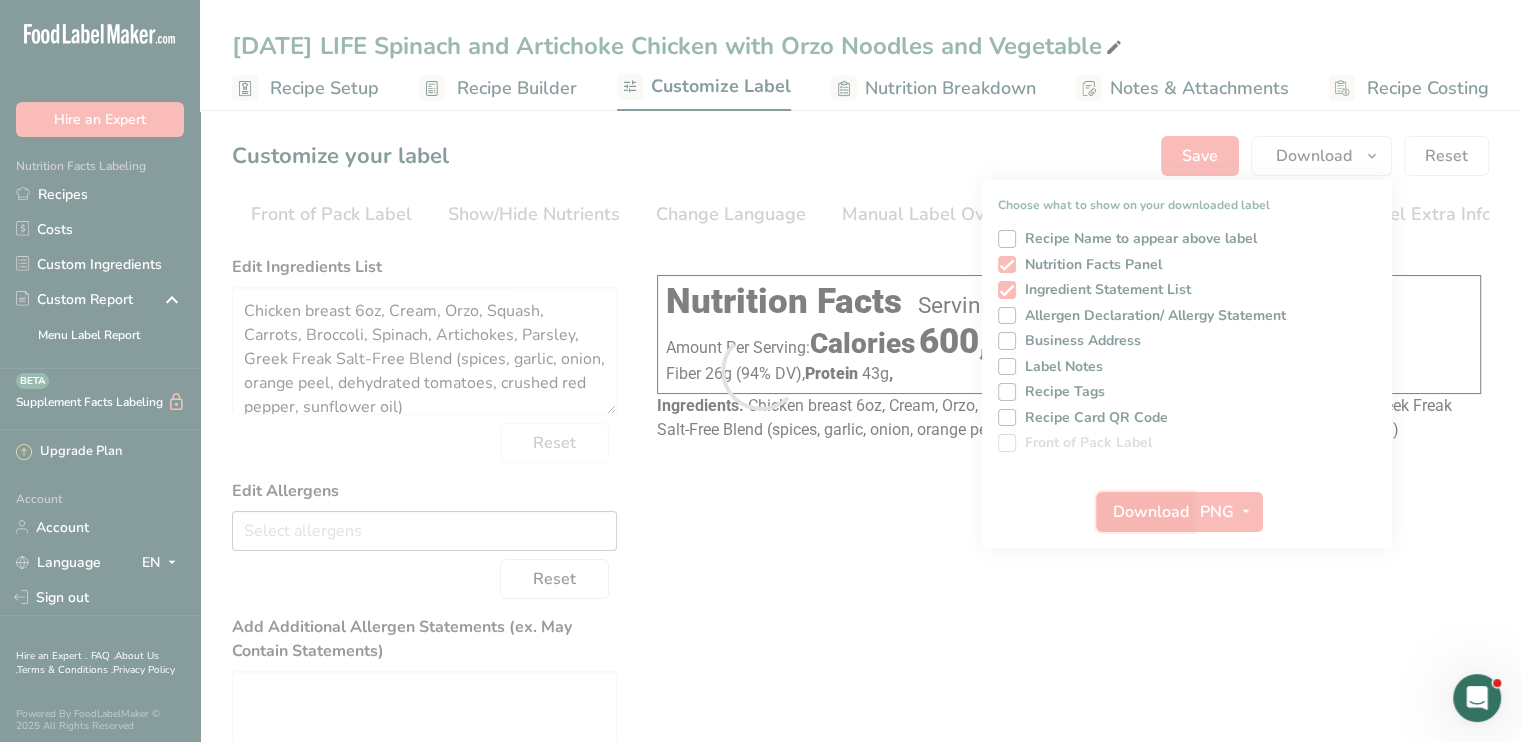 scroll, scrollTop: 0, scrollLeft: 0, axis: both 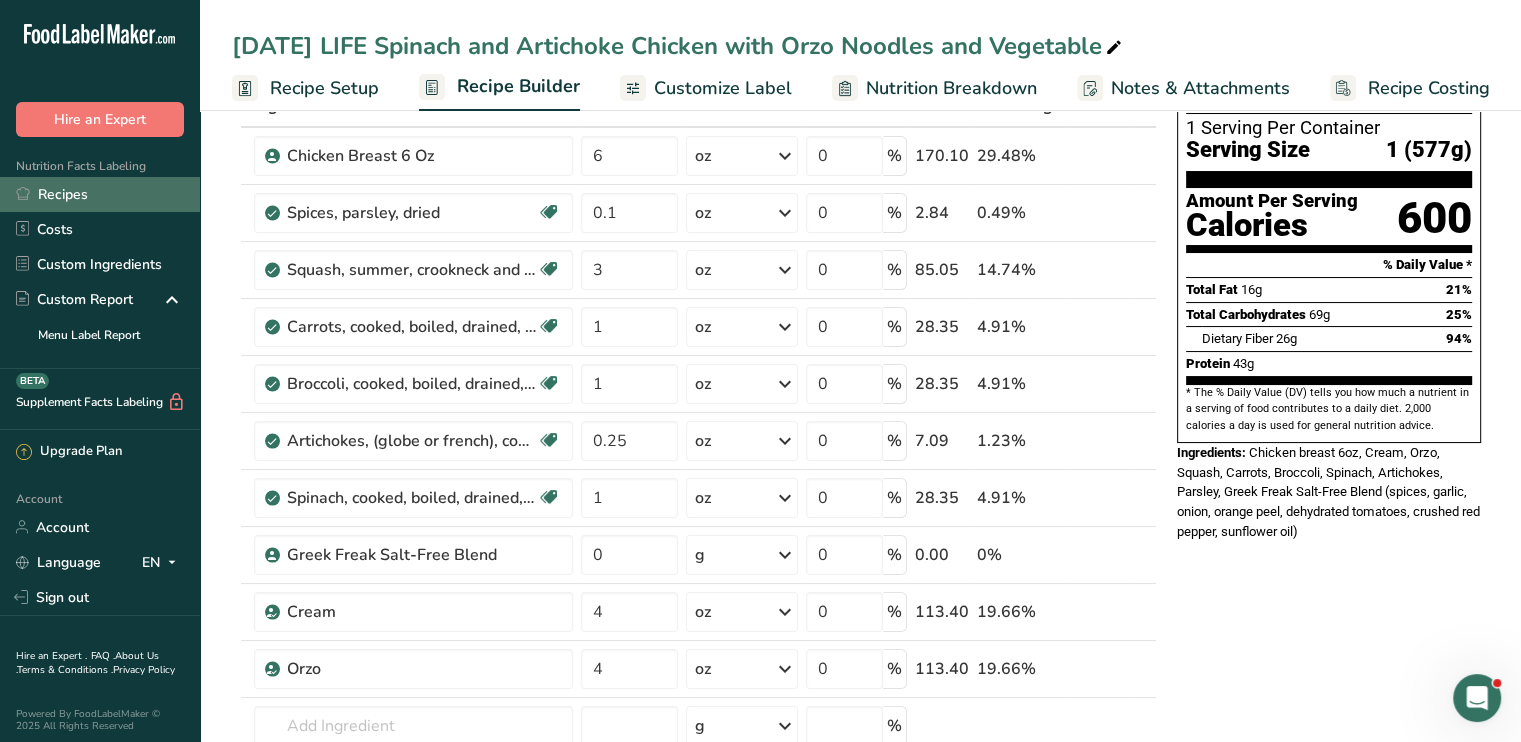 click on "Recipes" at bounding box center (100, 194) 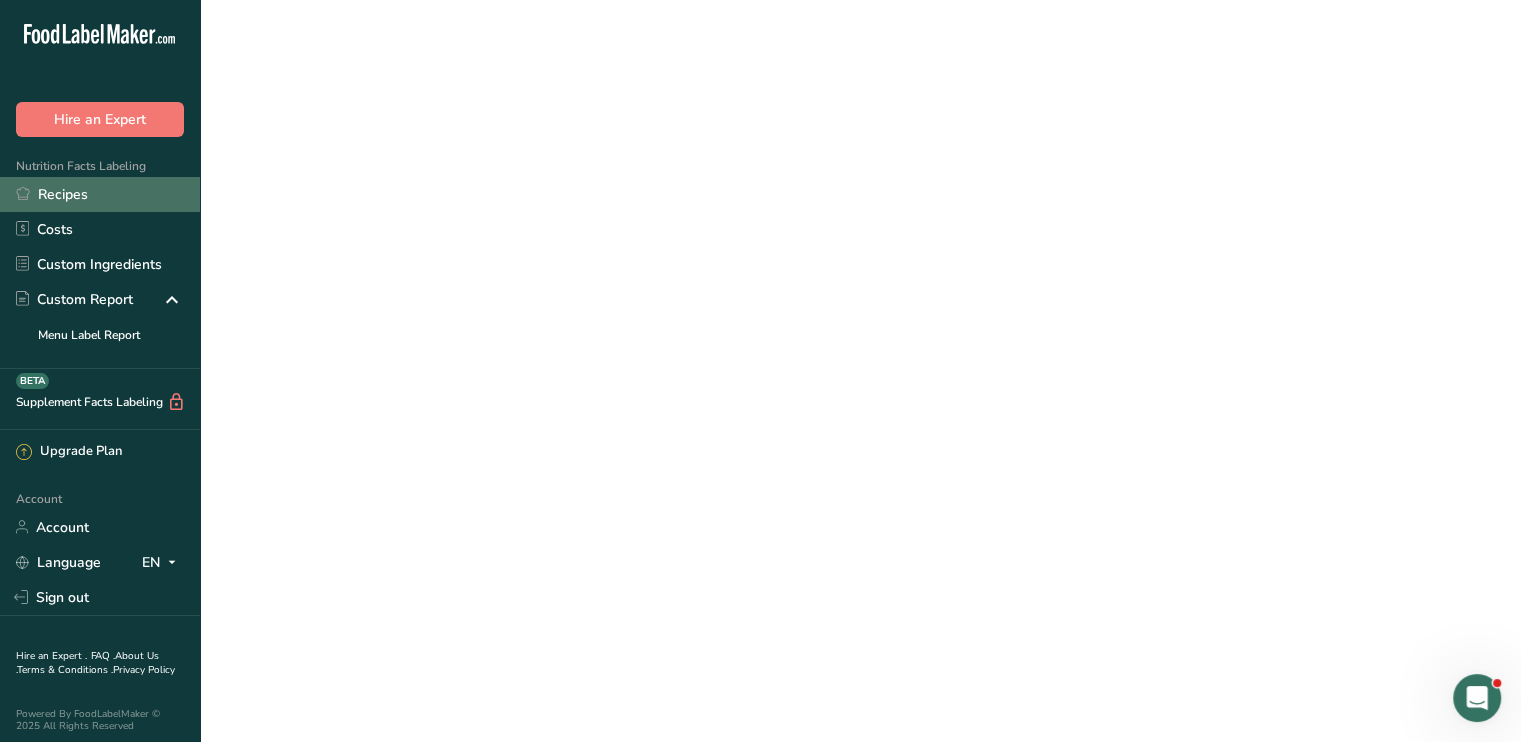 scroll, scrollTop: 0, scrollLeft: 0, axis: both 